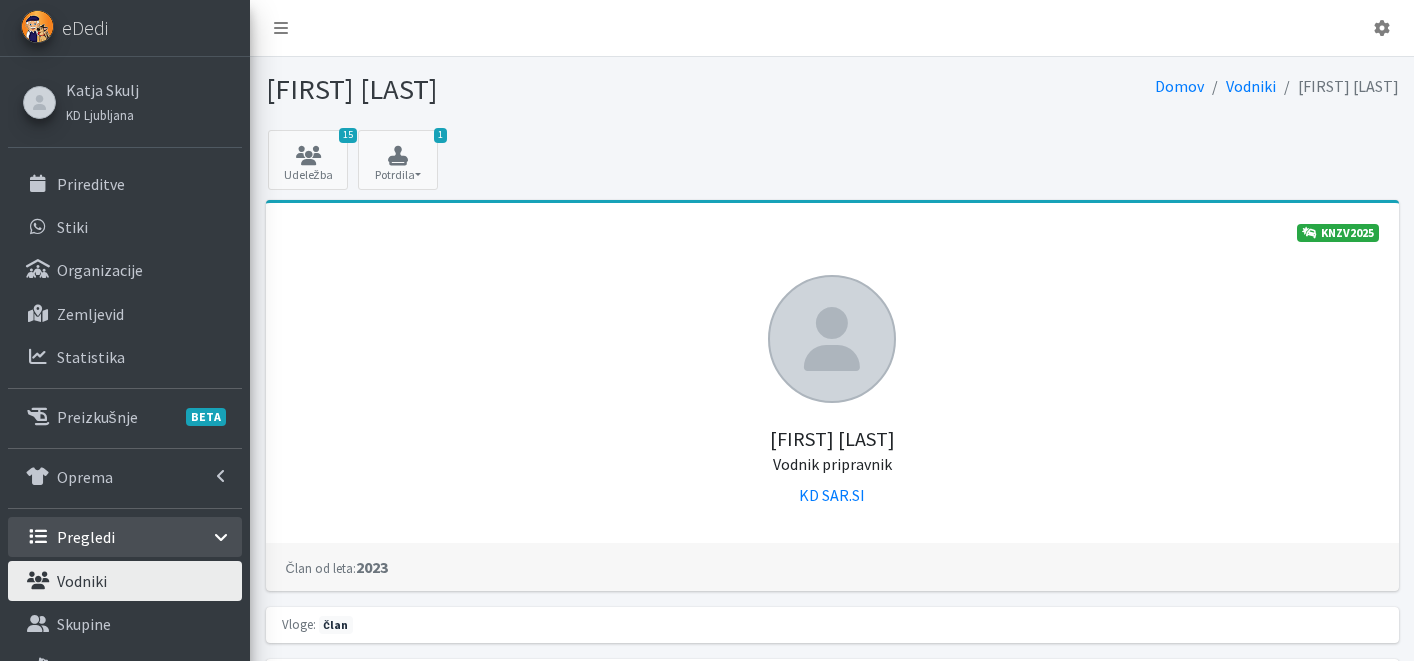 scroll, scrollTop: 337, scrollLeft: 0, axis: vertical 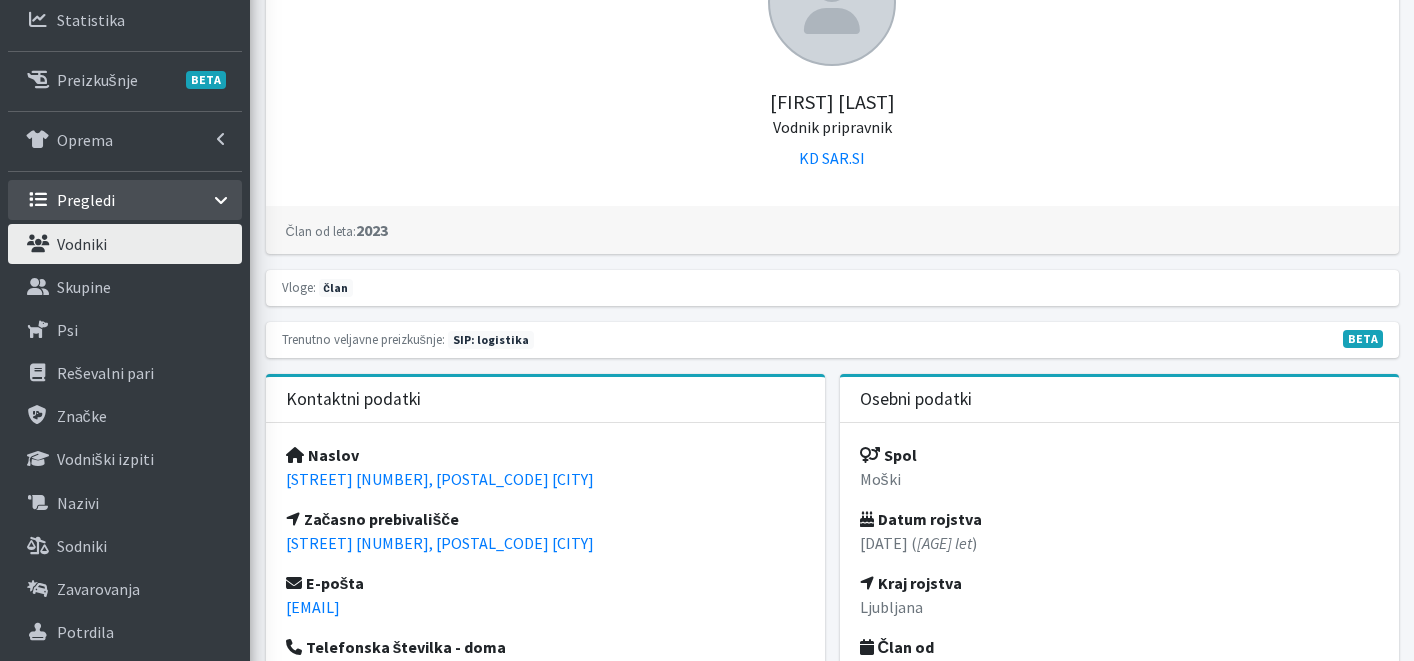 click on "Vodniki" at bounding box center (125, 244) 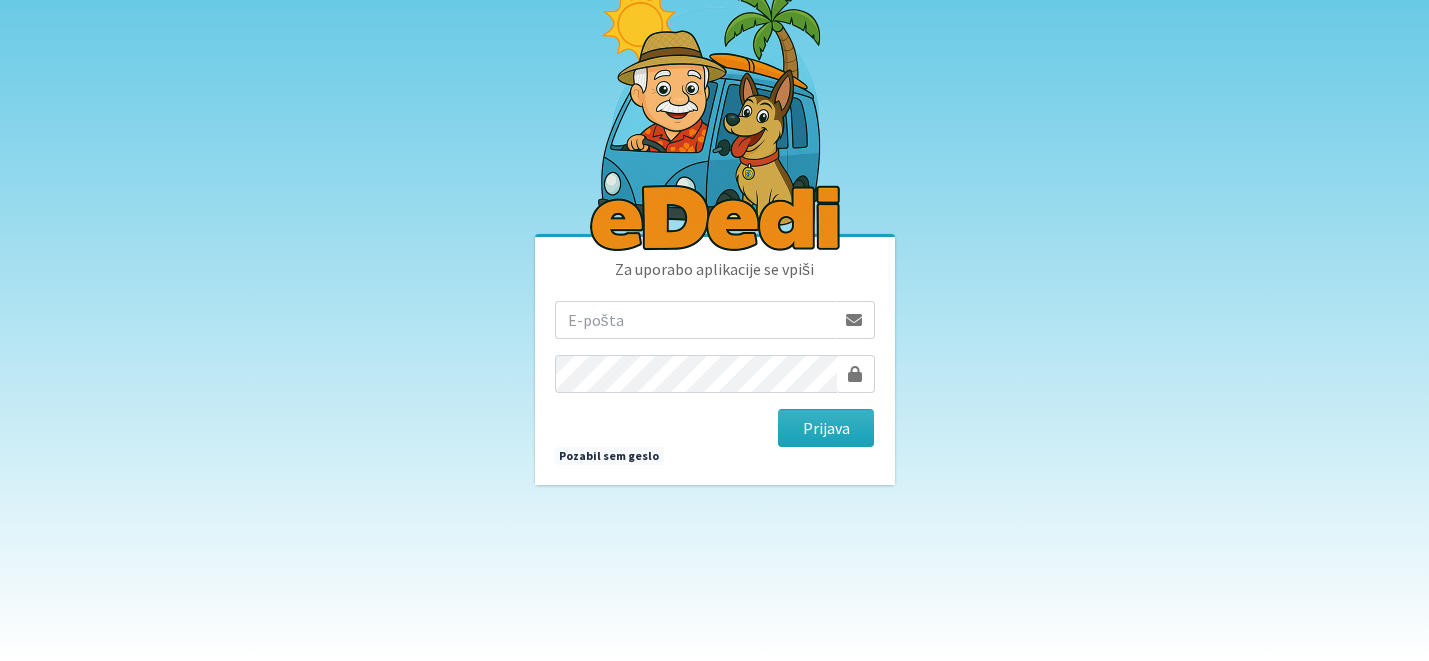 scroll, scrollTop: 0, scrollLeft: 0, axis: both 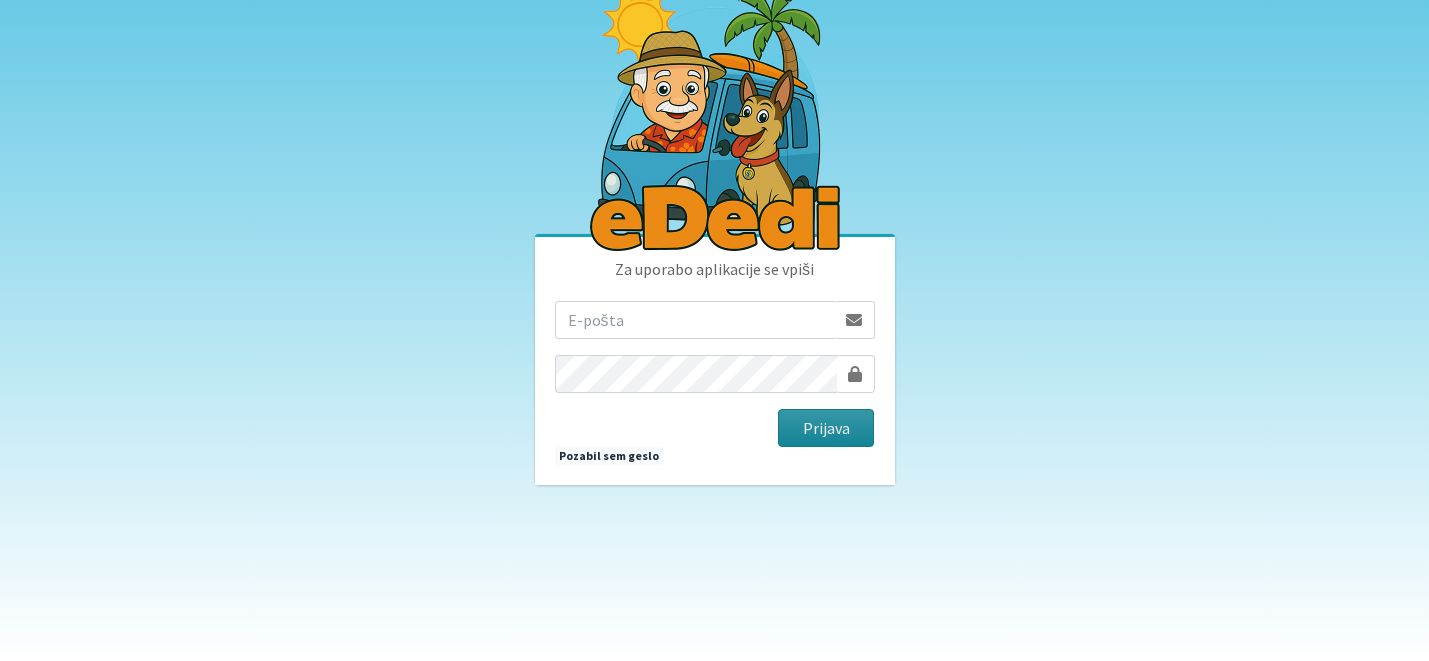 type on "[USERNAME]@[DOMAIN]" 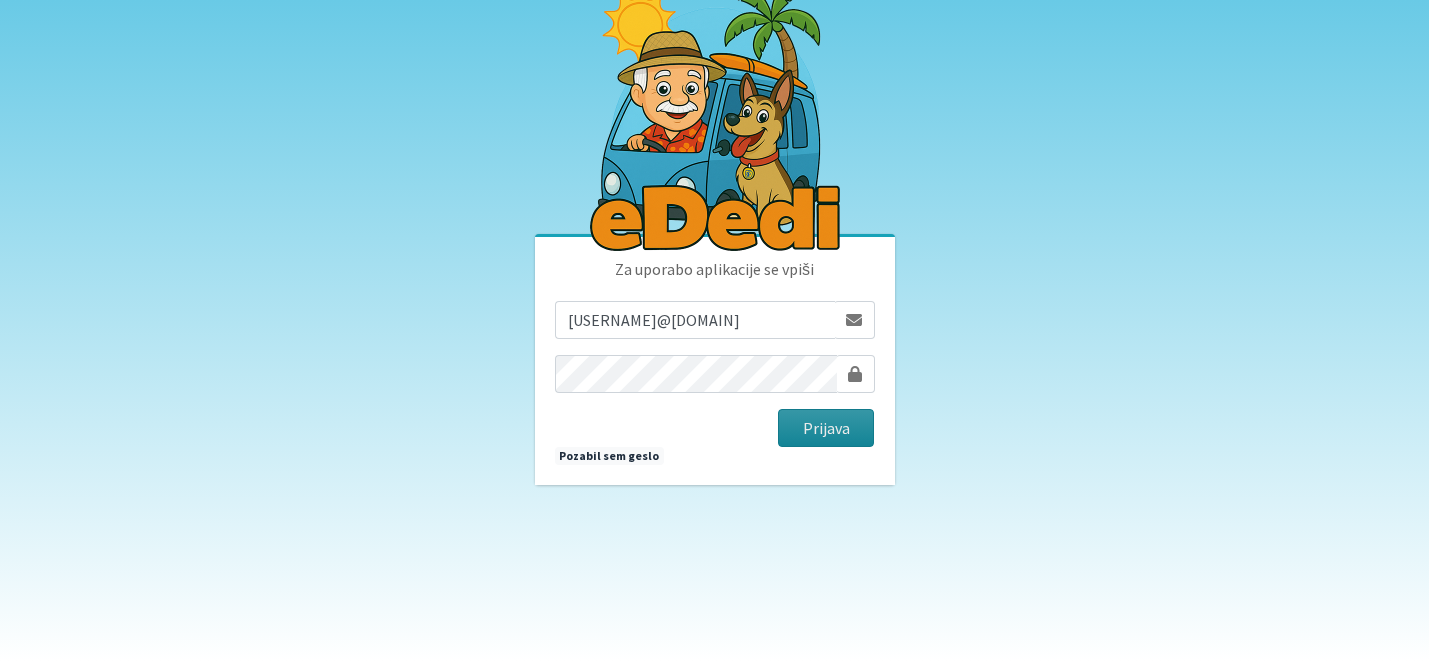 click on "Prijava" at bounding box center (826, 428) 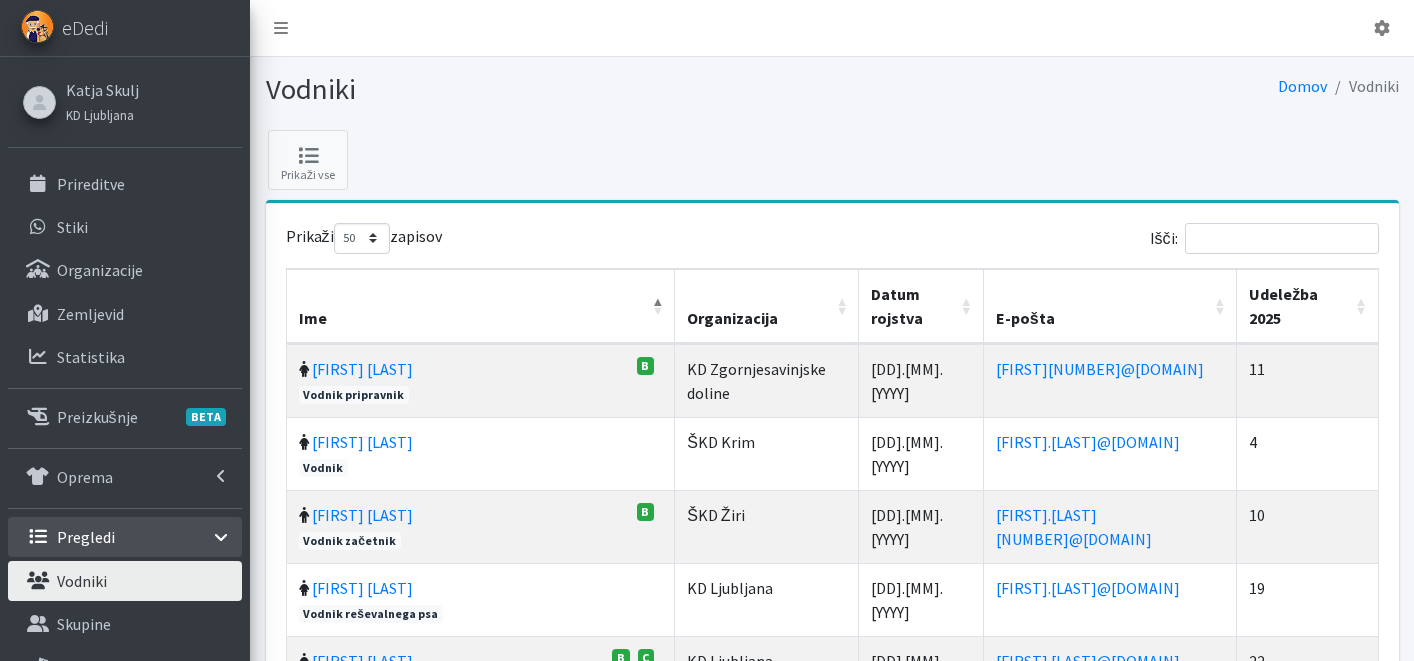 select on "50" 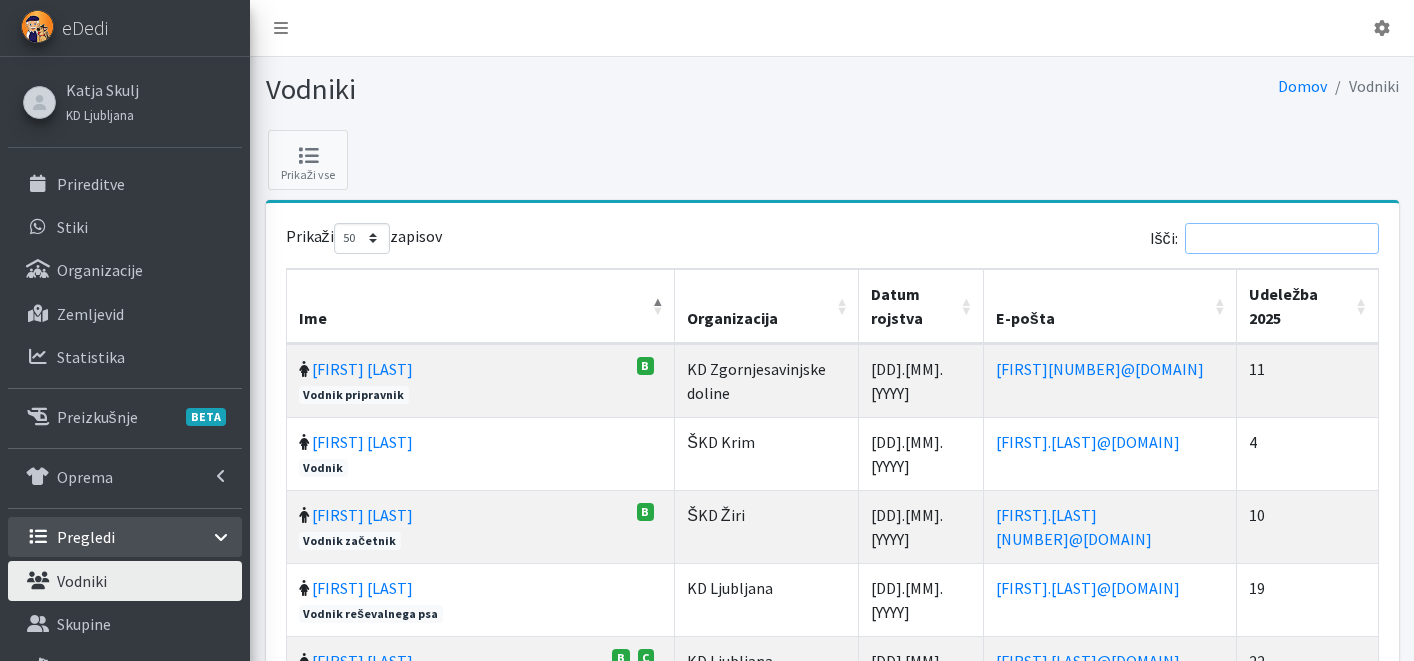 click on "Išči:" at bounding box center (1282, 238) 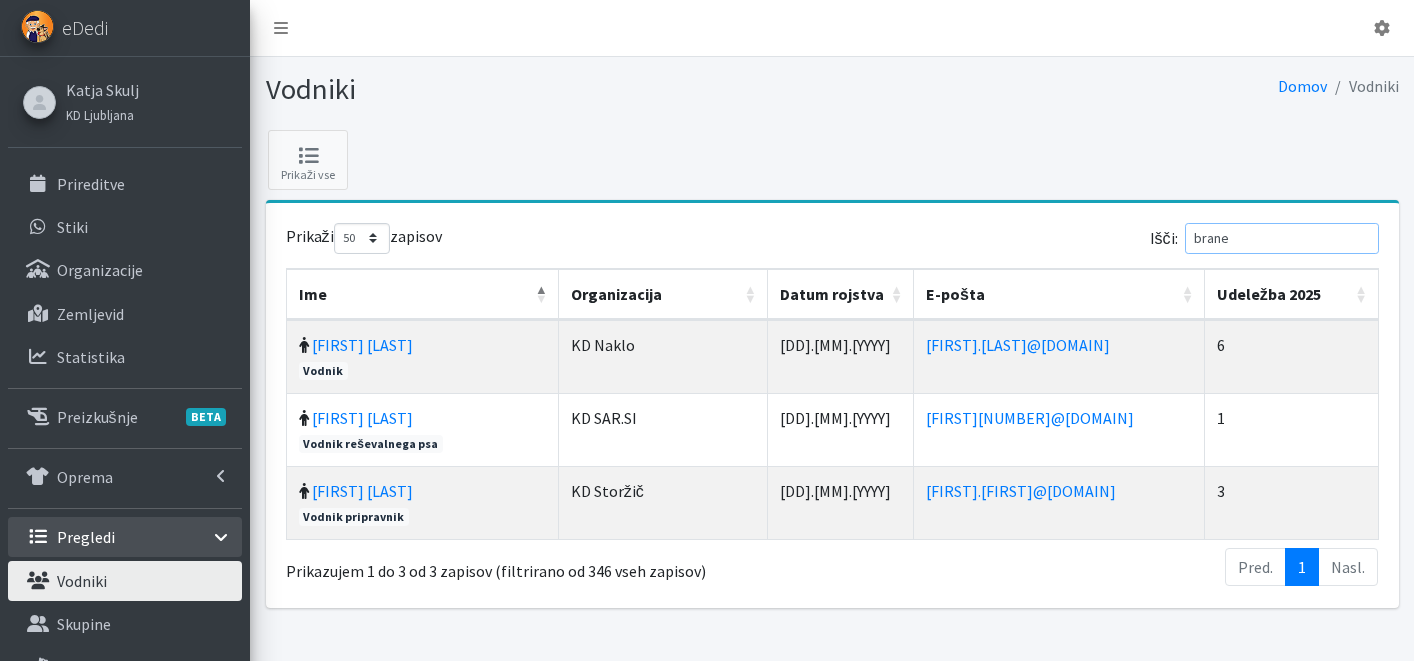 type on "brane" 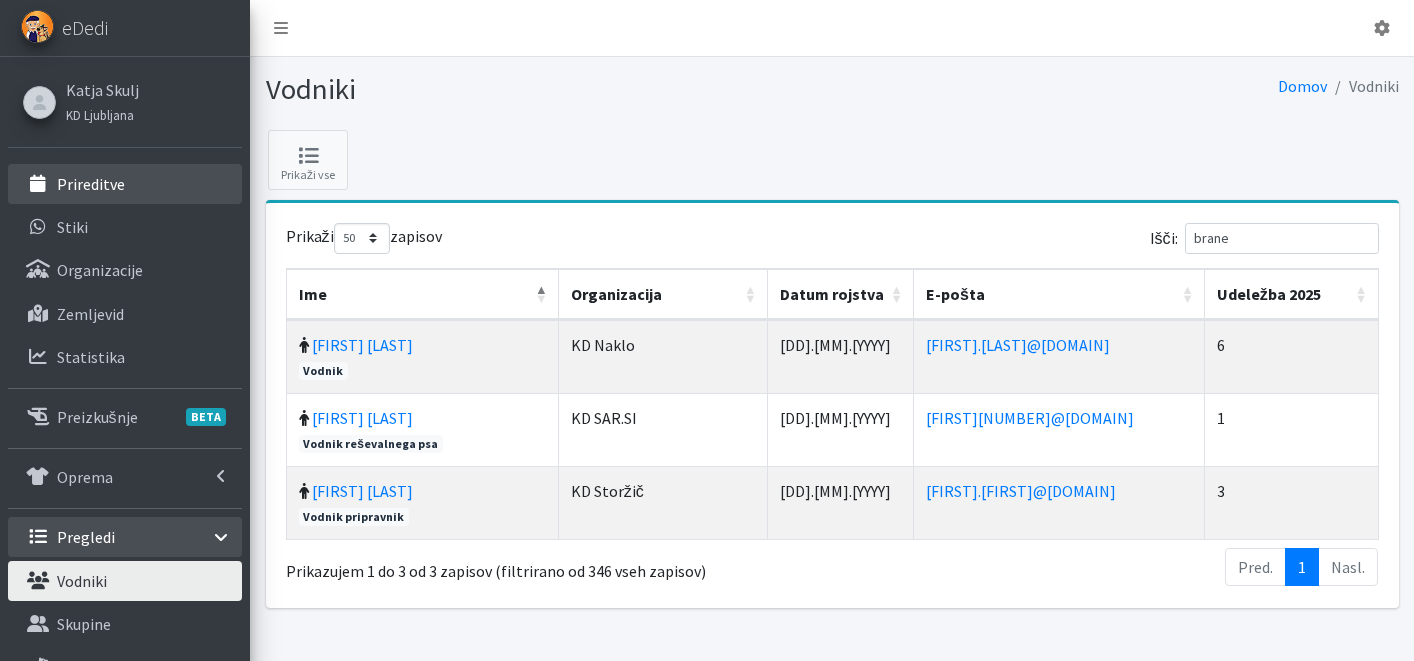 click on "Prireditve" at bounding box center (91, 184) 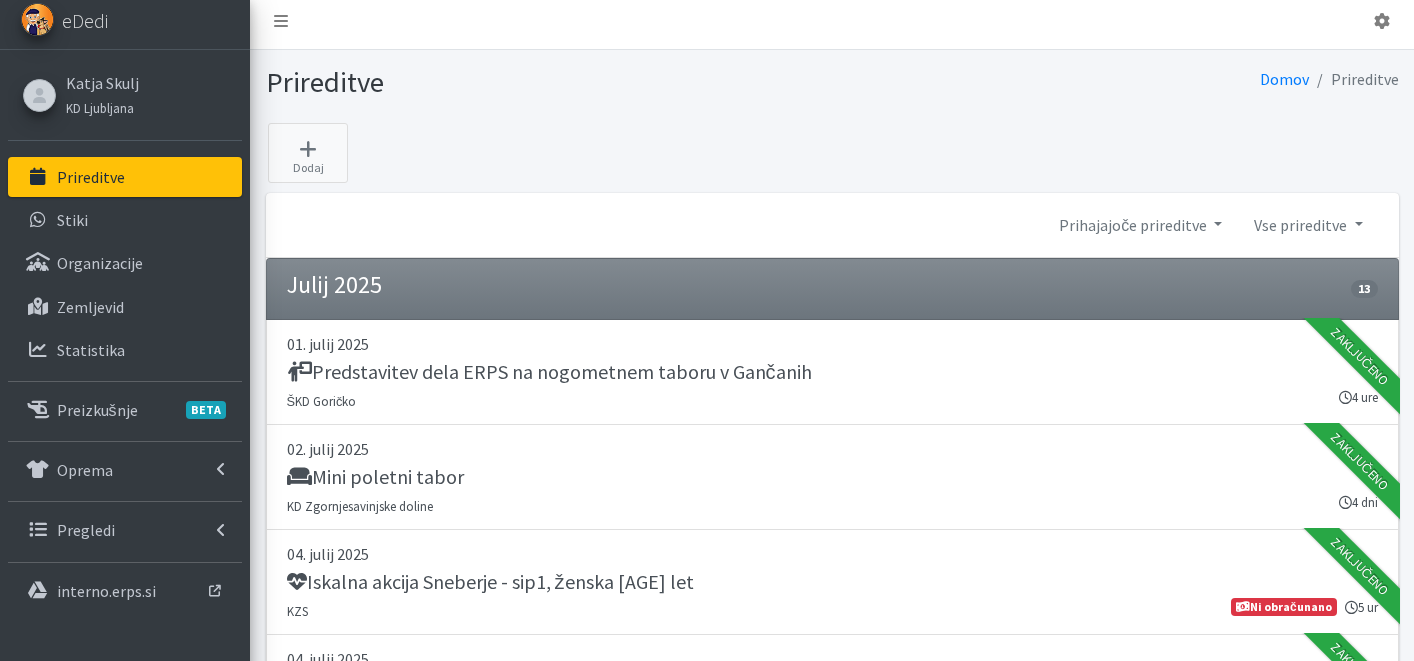 scroll, scrollTop: 0, scrollLeft: 0, axis: both 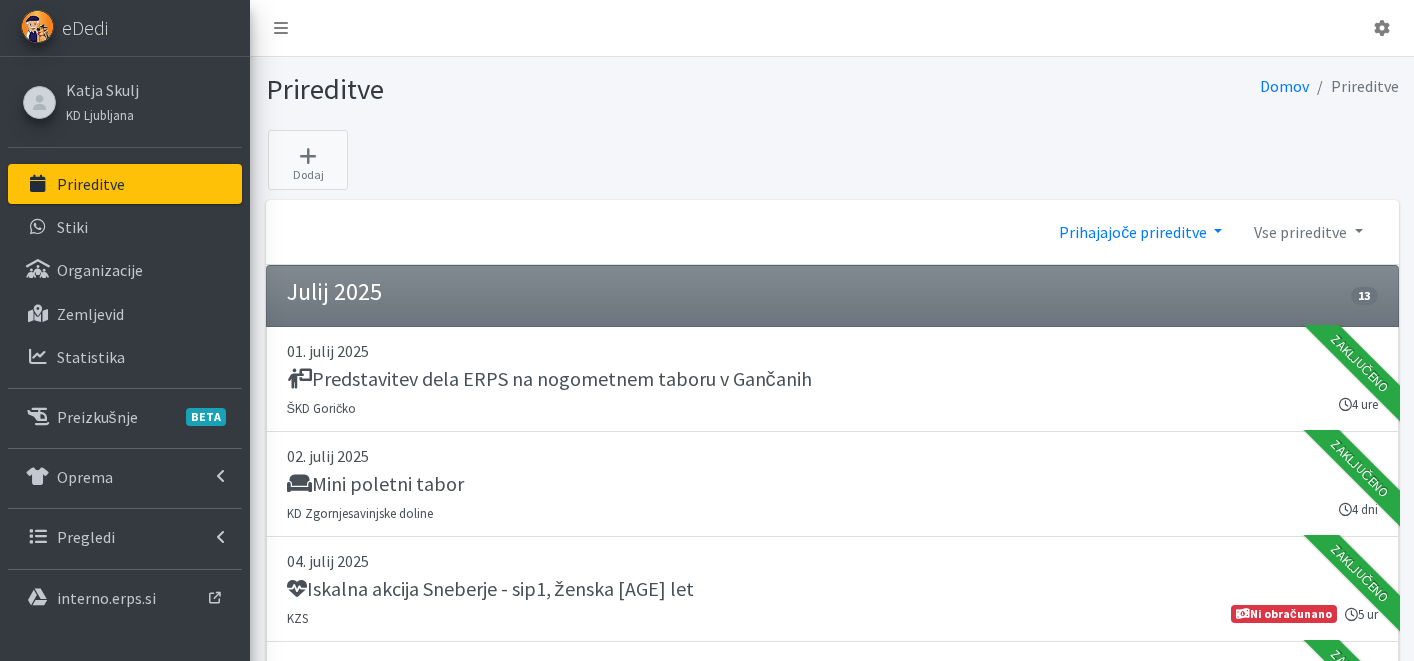 click on "Prihajajoče prireditve" at bounding box center [1140, 232] 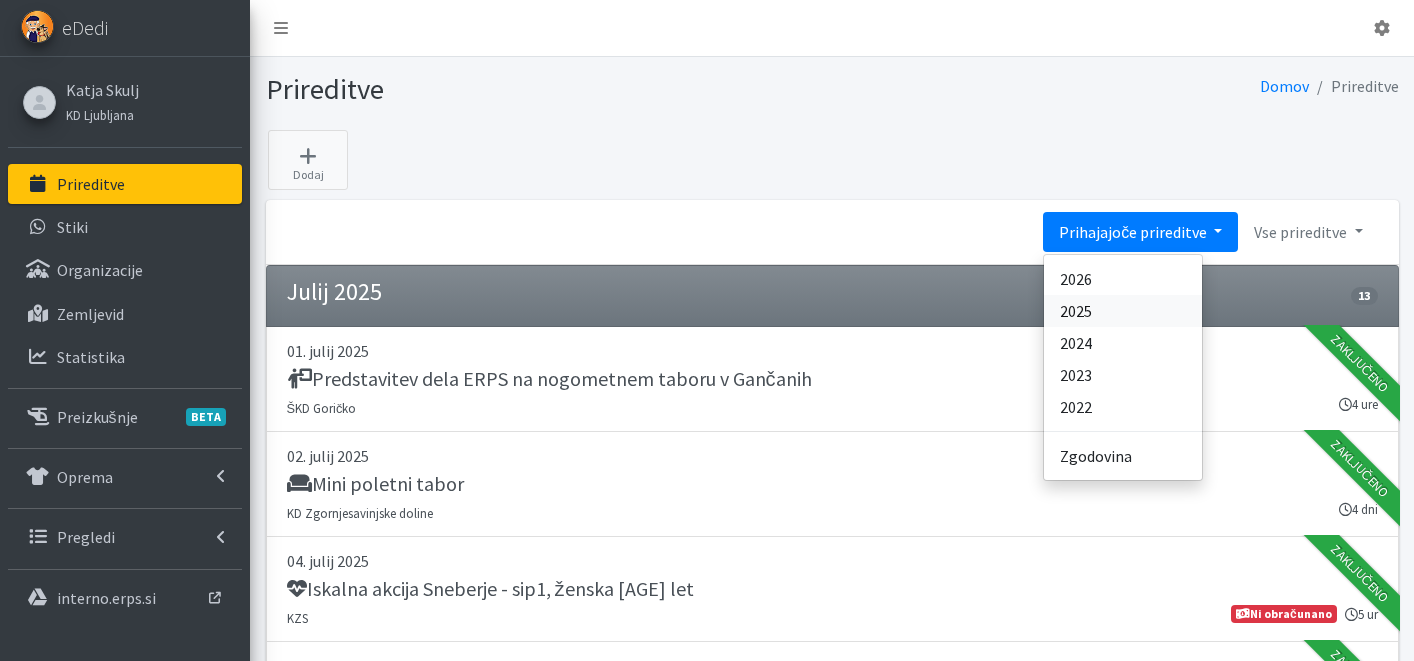 click on "2025" at bounding box center (1123, 311) 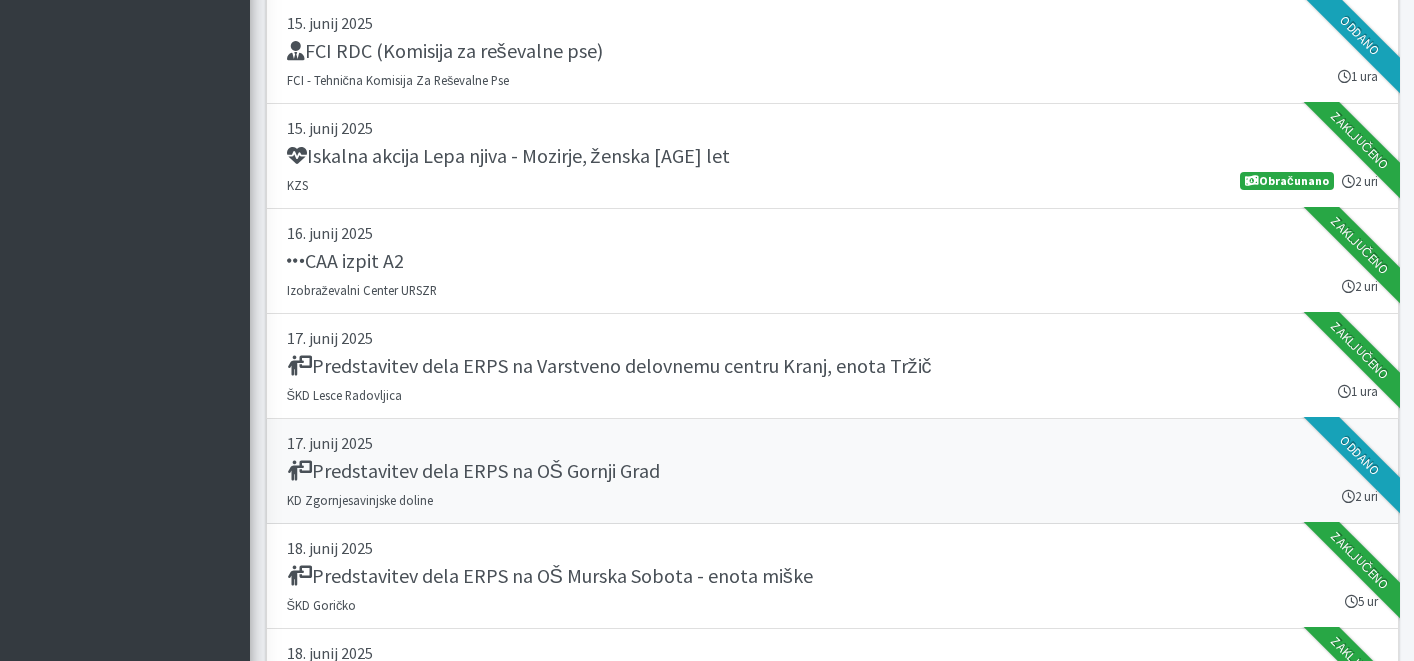 scroll, scrollTop: 17647, scrollLeft: 0, axis: vertical 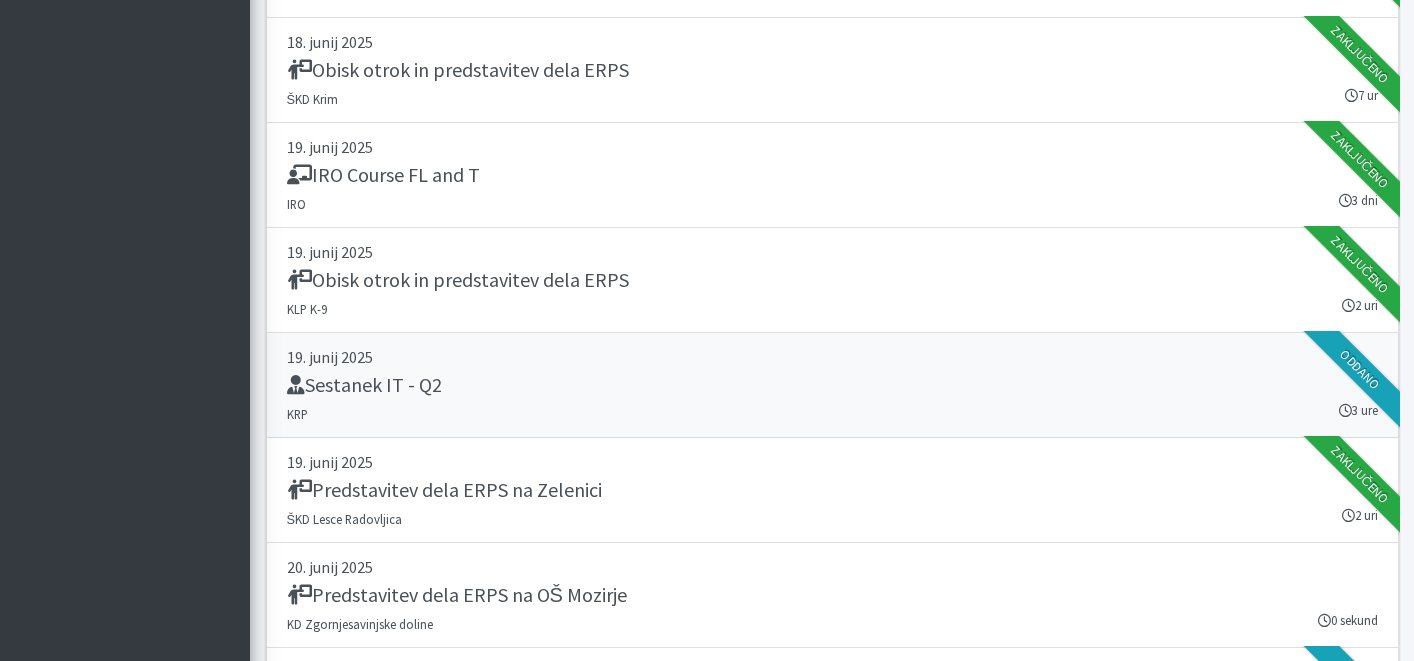 click on "Sestanek IT - Q2" at bounding box center [832, 387] 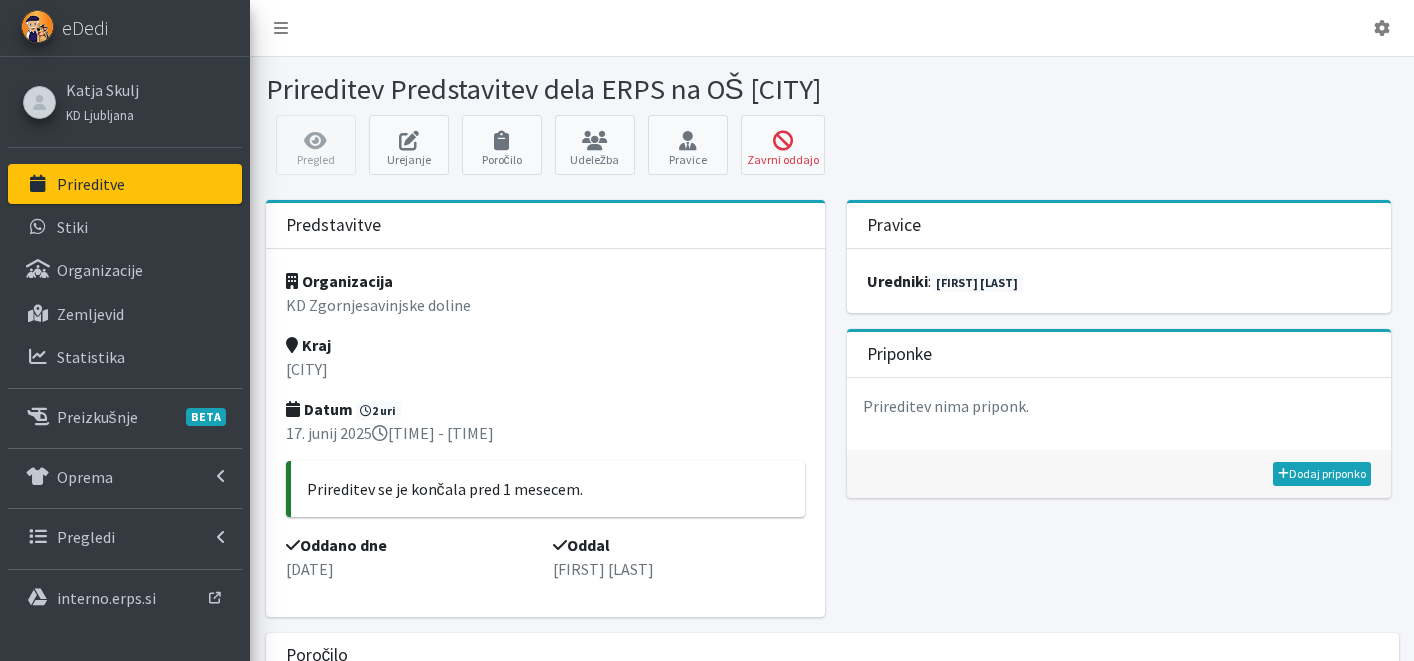 scroll, scrollTop: 0, scrollLeft: 0, axis: both 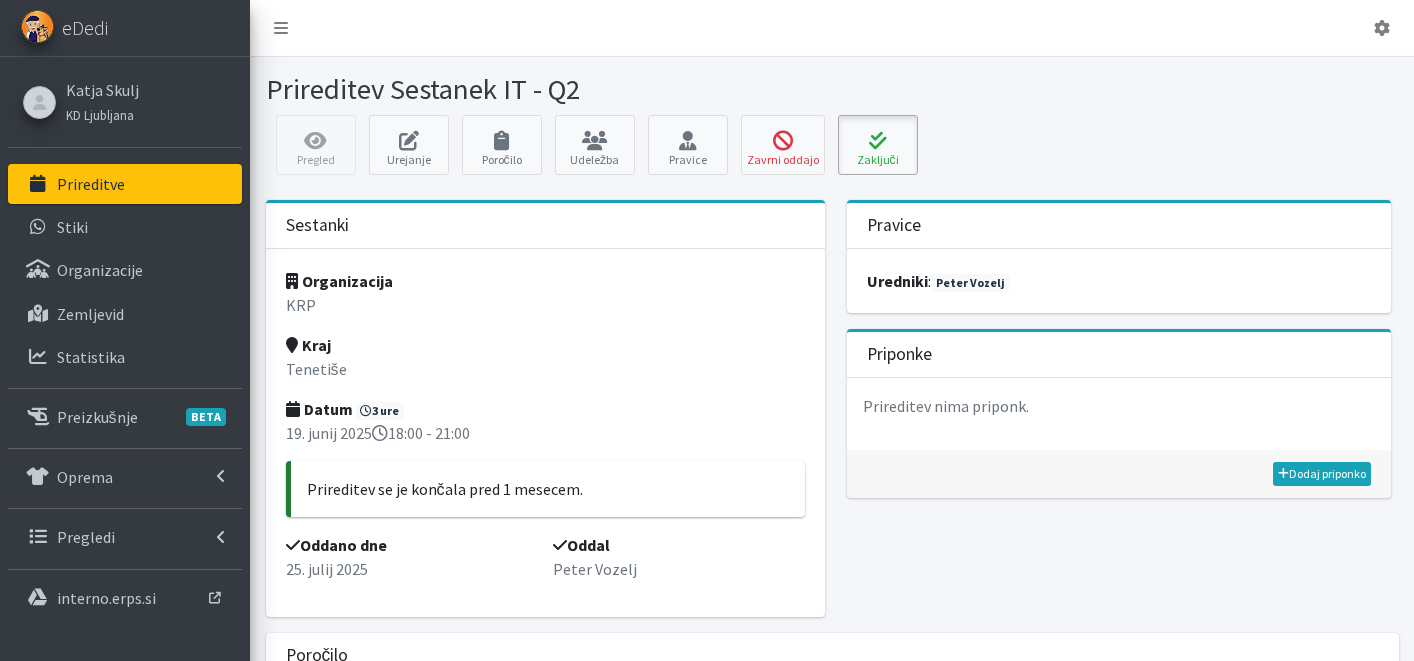 click at bounding box center [878, 141] 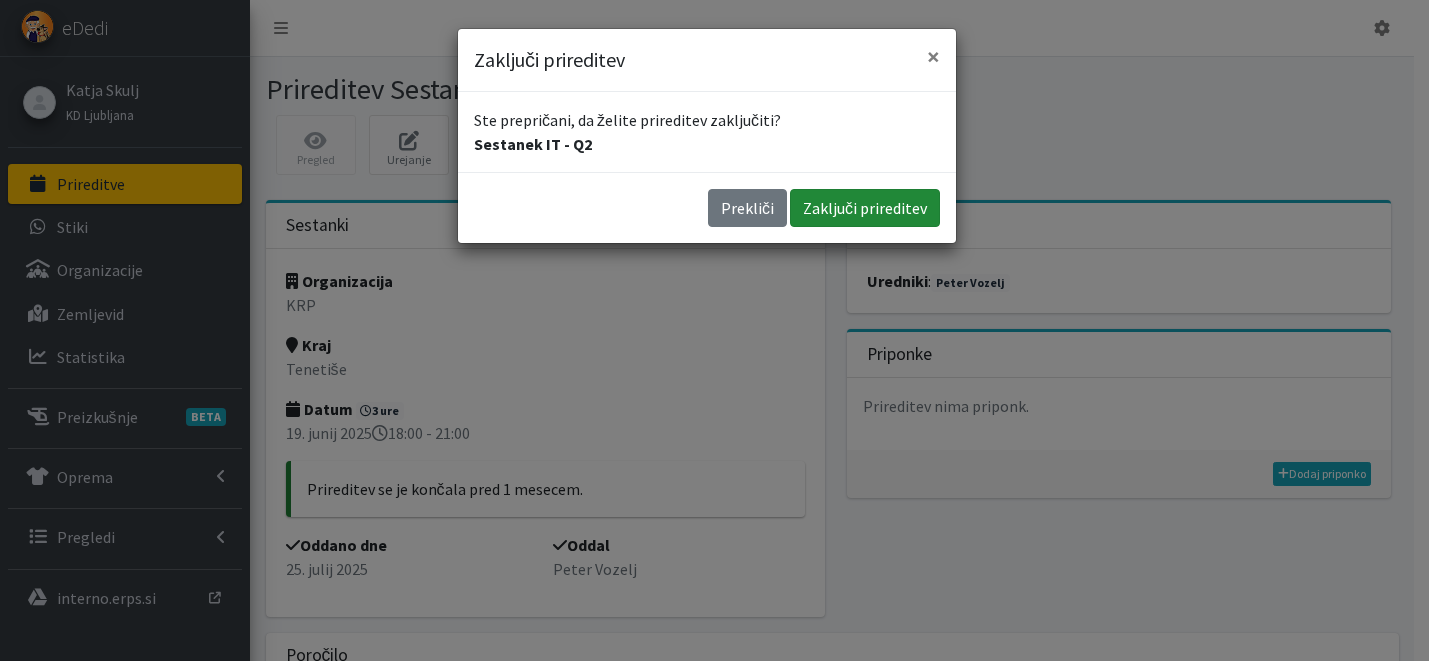 click on "Zaključi prireditev" at bounding box center [865, 208] 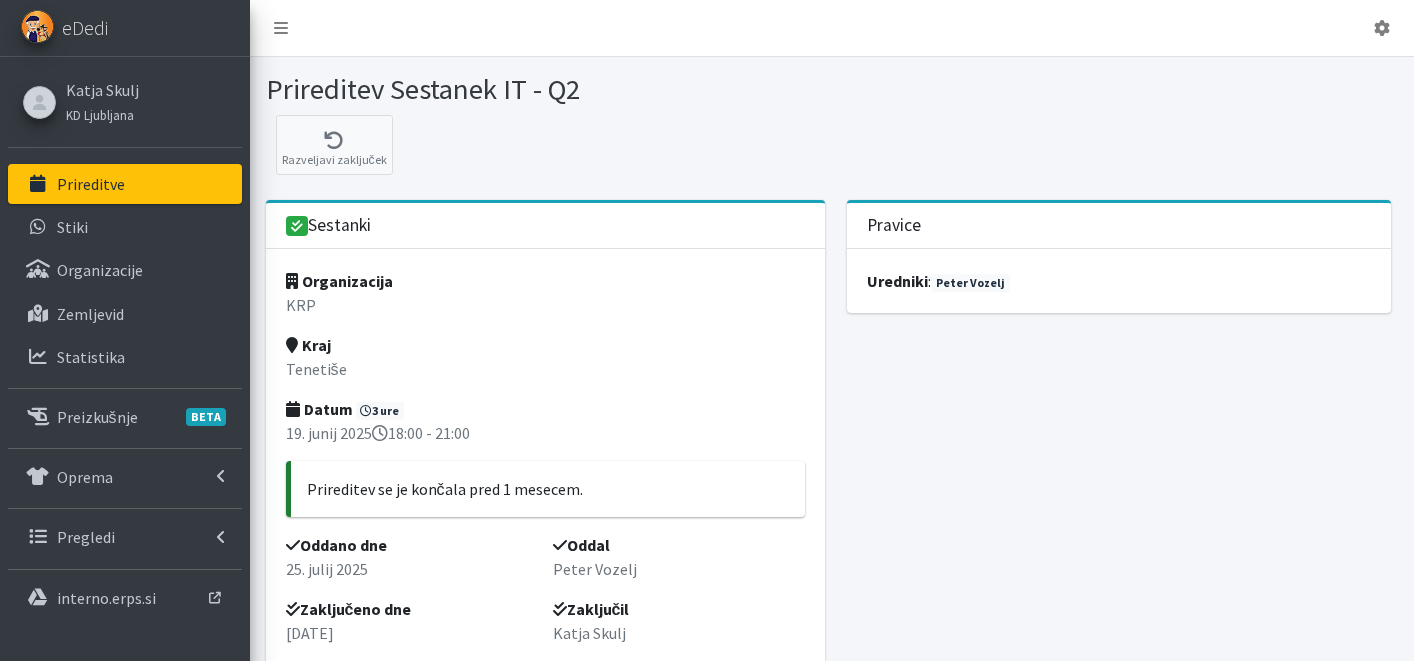 scroll, scrollTop: 0, scrollLeft: 0, axis: both 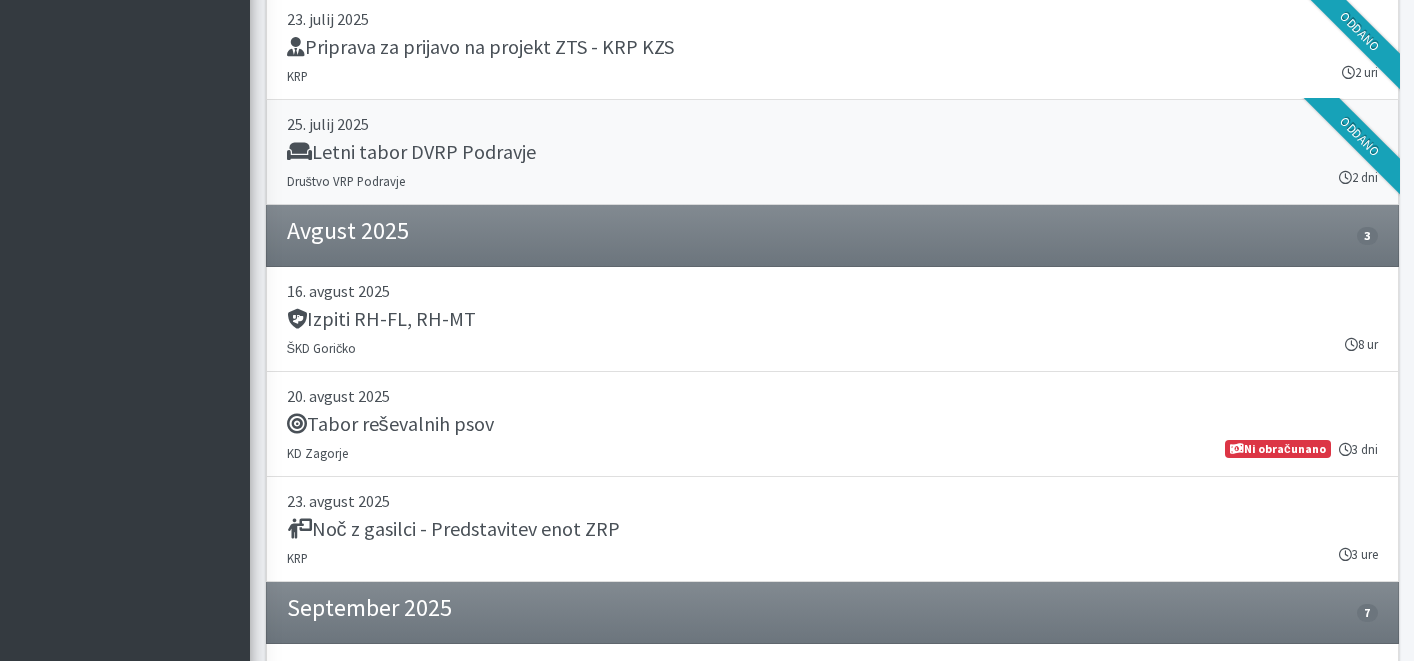 click on "Letni tabor DVRP Podravje" at bounding box center (832, 154) 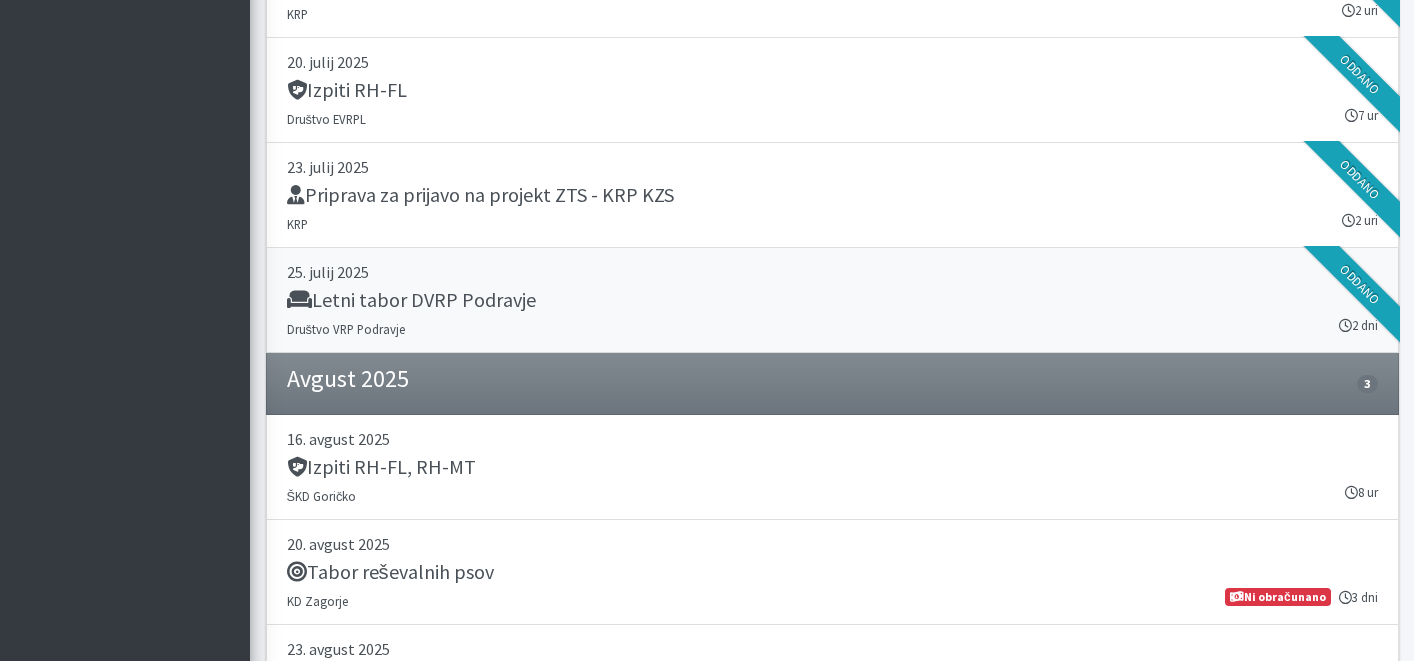 scroll, scrollTop: 1268, scrollLeft: 0, axis: vertical 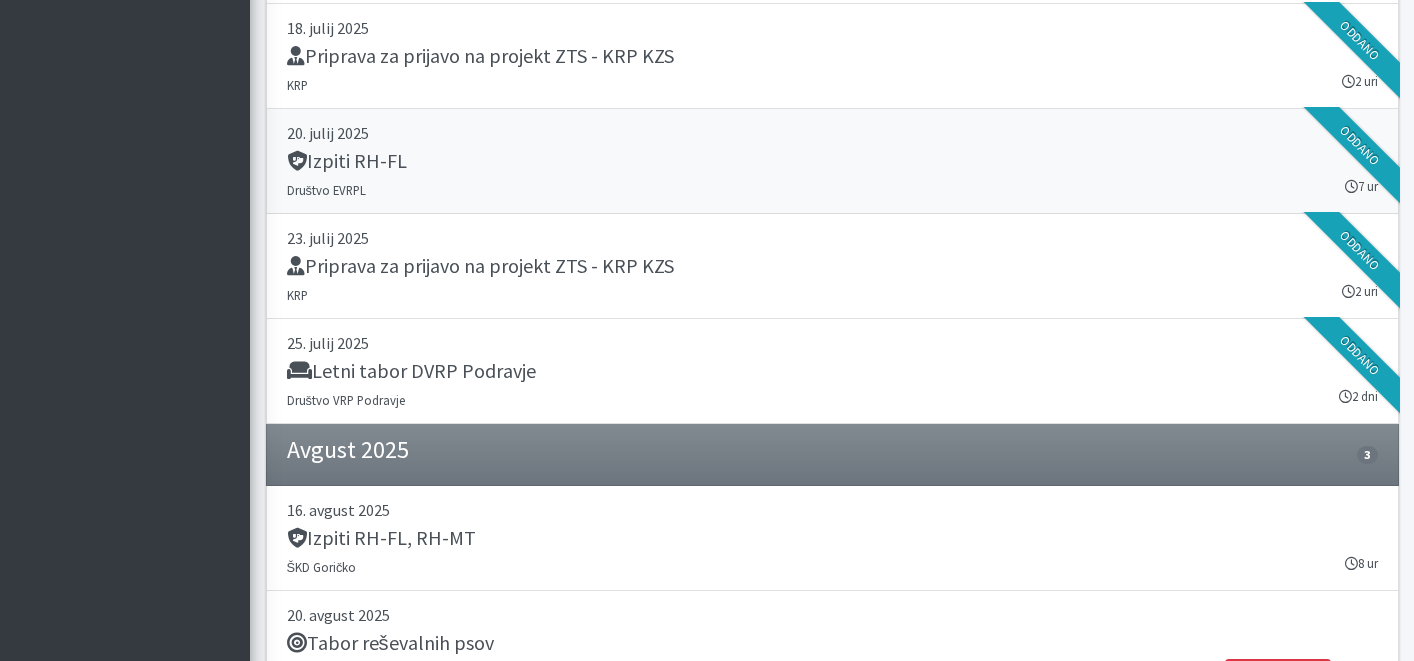 click on "Izpiti RH-FL" at bounding box center (832, 163) 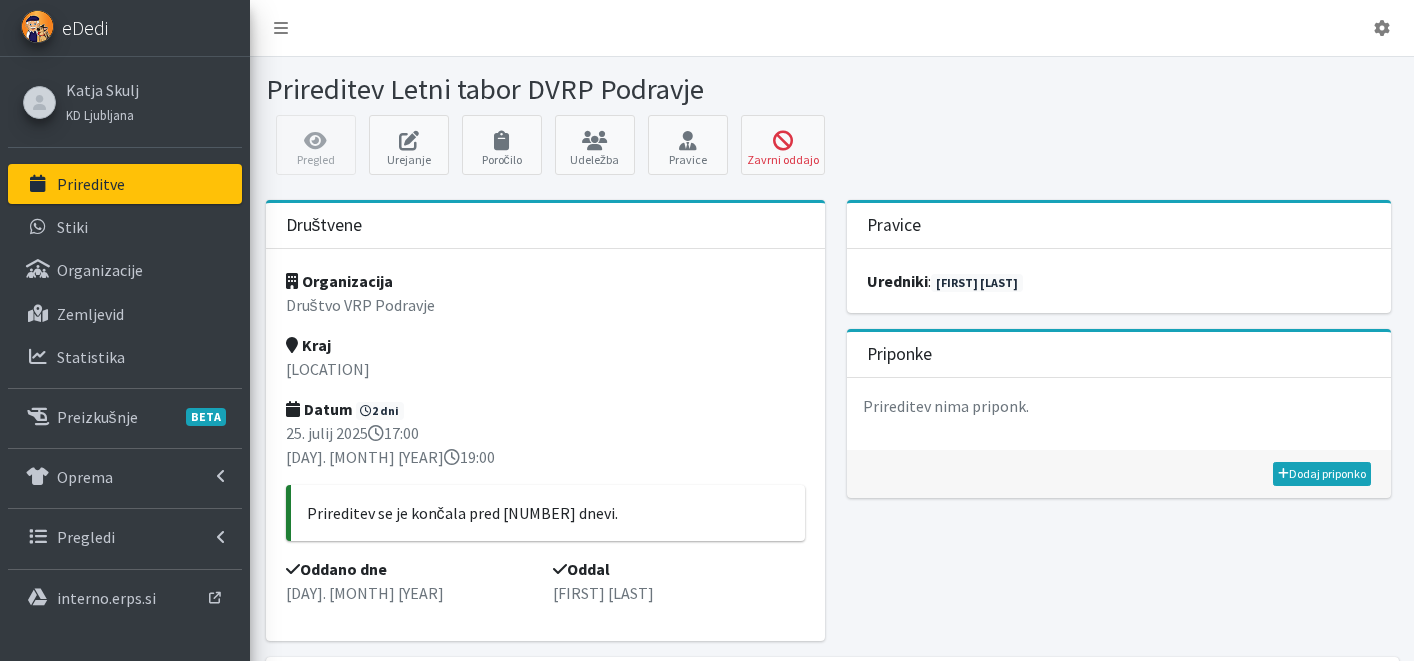 scroll, scrollTop: 0, scrollLeft: 0, axis: both 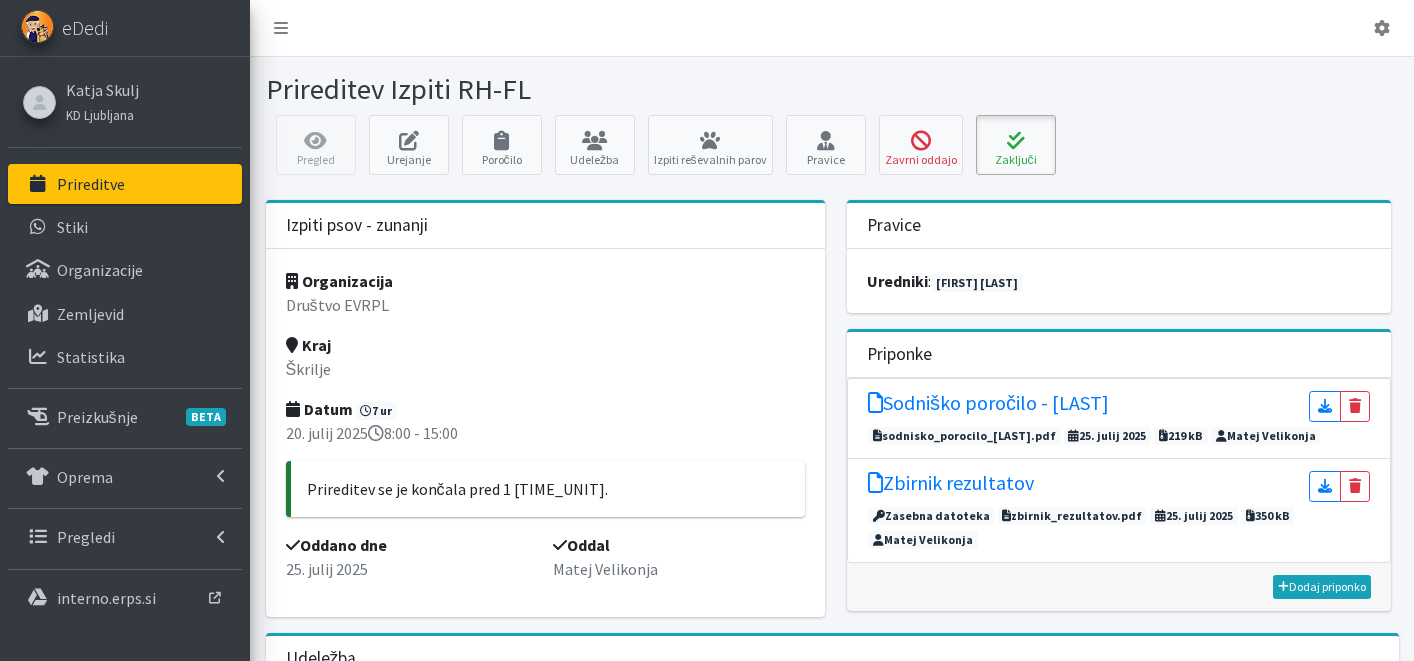 click at bounding box center (1016, 141) 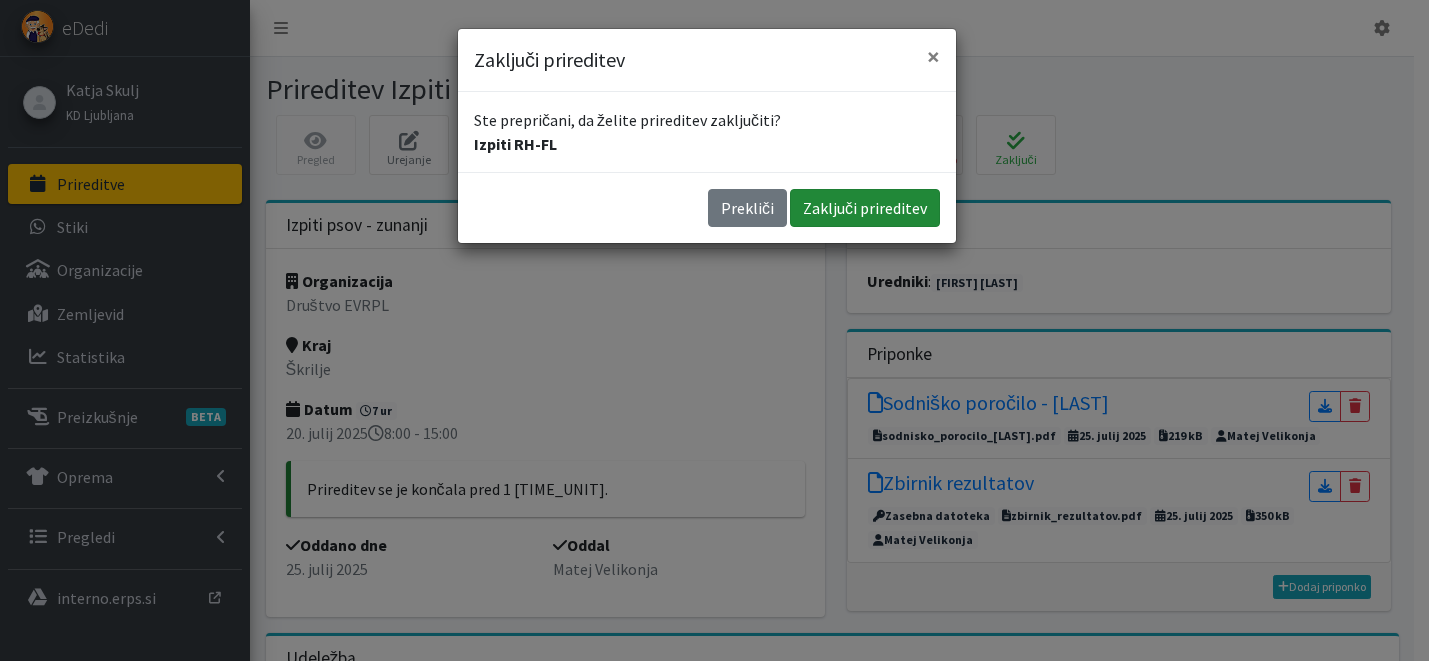 click on "Zaključi prireditev" at bounding box center [865, 208] 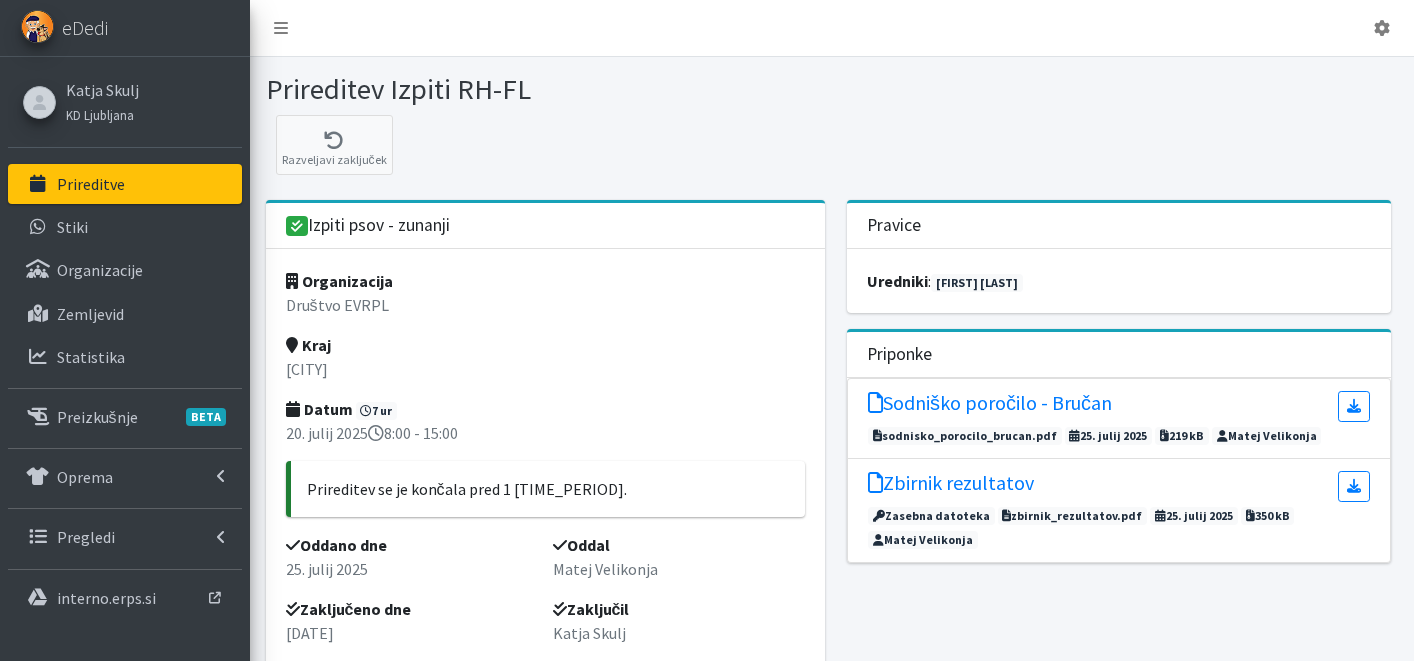 click on "Prireditve" at bounding box center [125, 184] 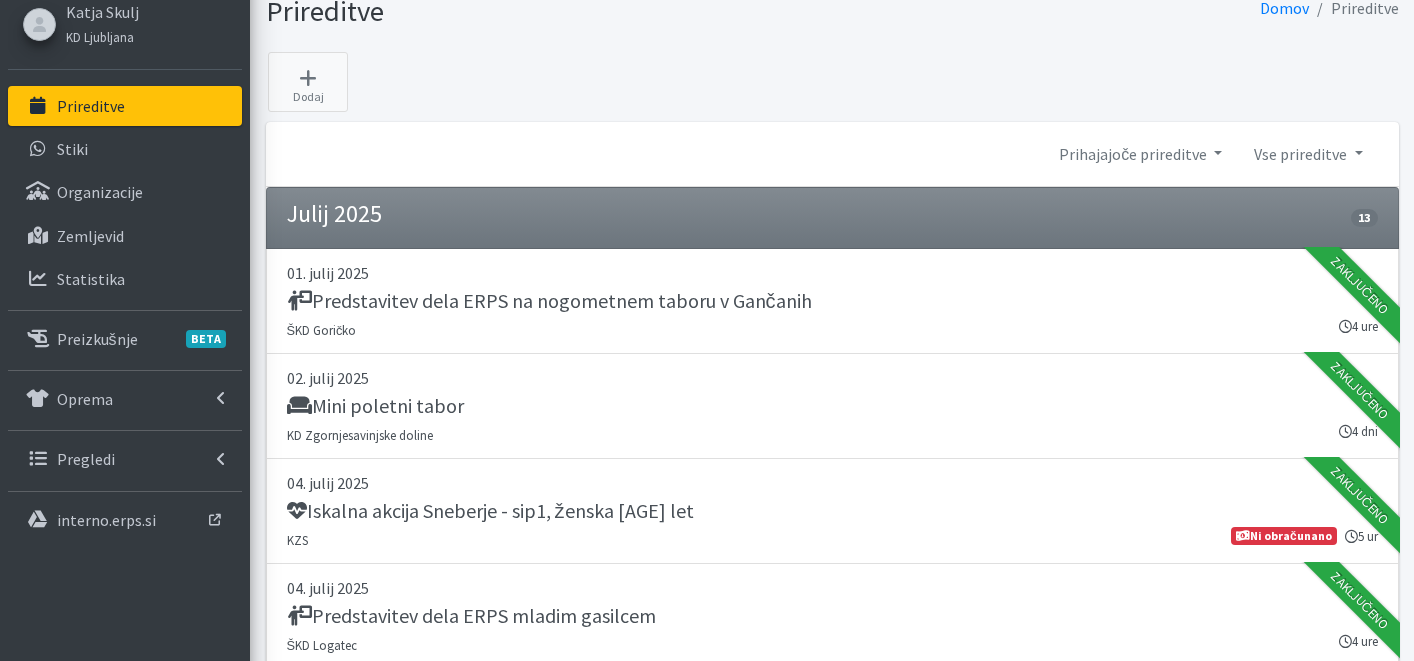 scroll, scrollTop: 57, scrollLeft: 0, axis: vertical 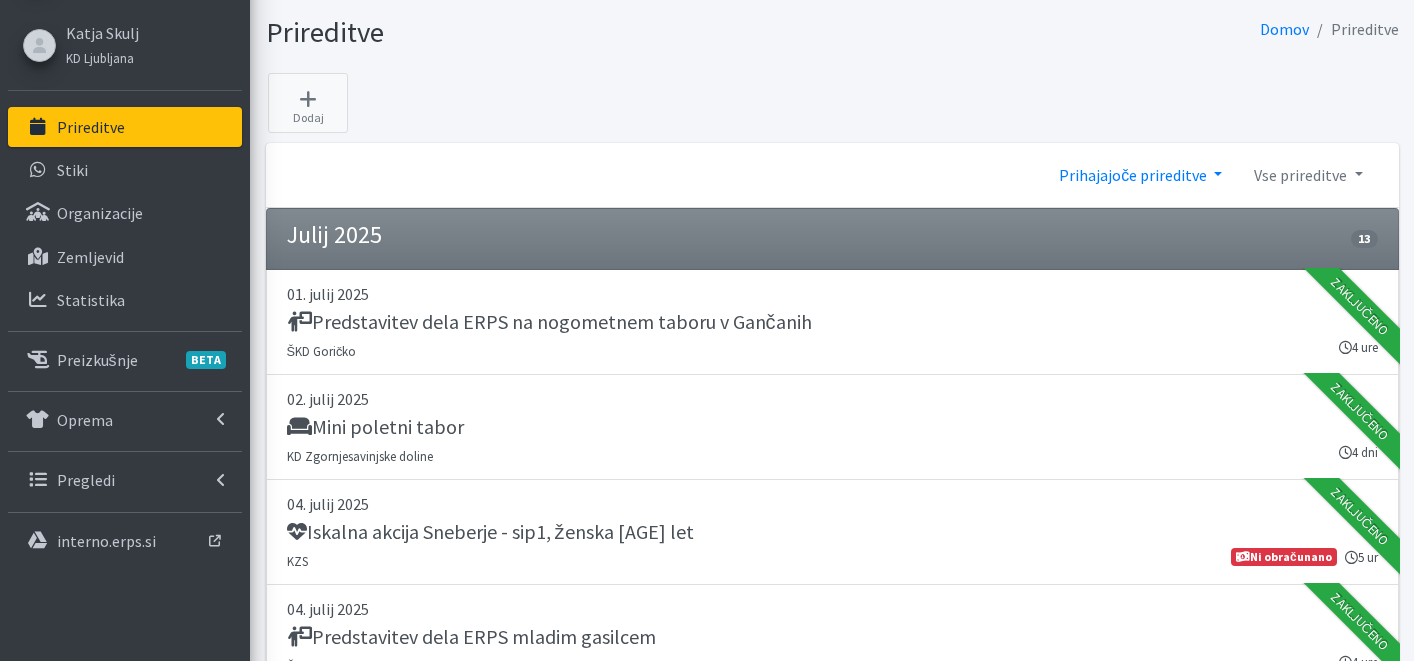 click on "Prihajajoče prireditve" at bounding box center [1140, 175] 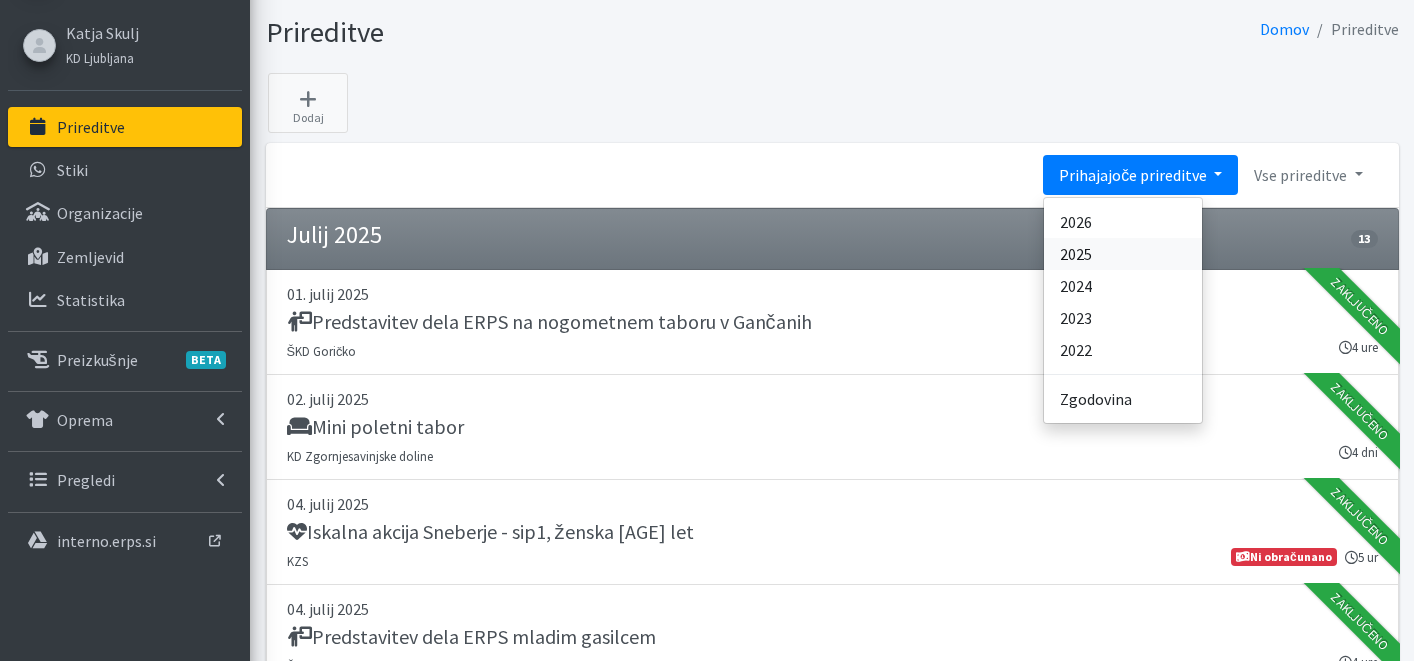 click on "2025" at bounding box center (1123, 254) 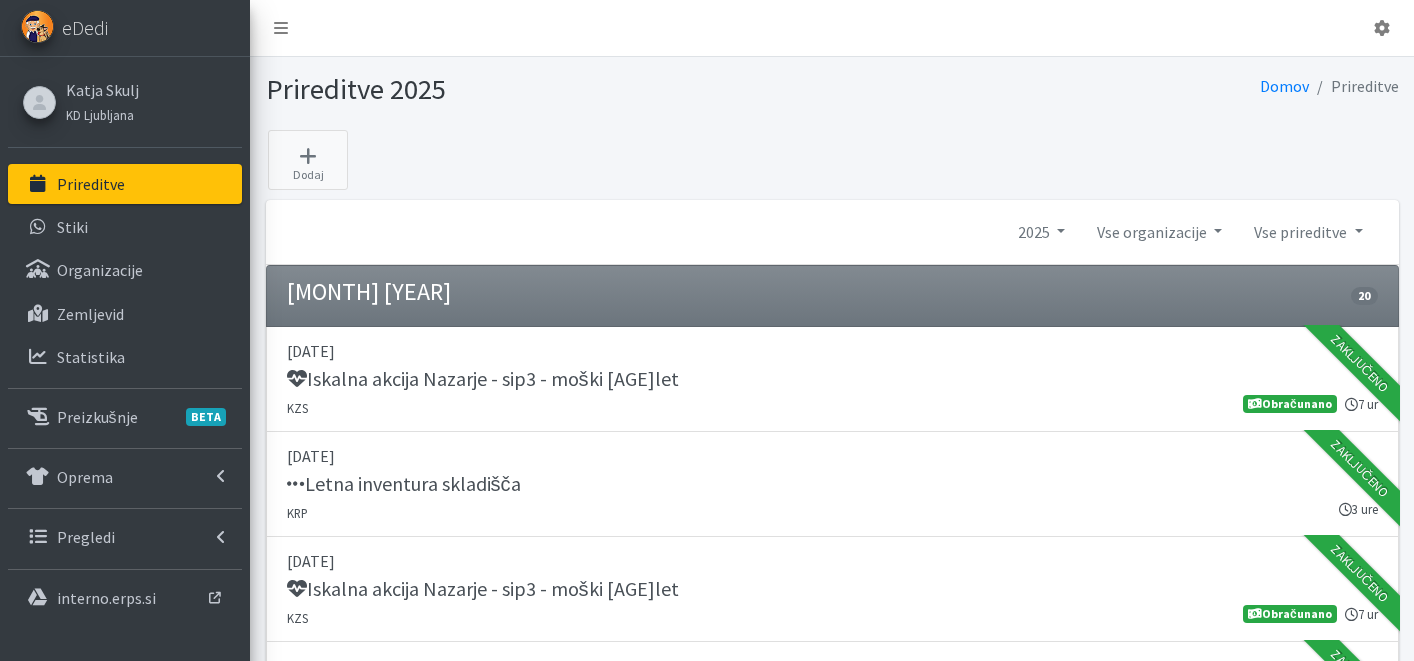 scroll, scrollTop: 0, scrollLeft: 0, axis: both 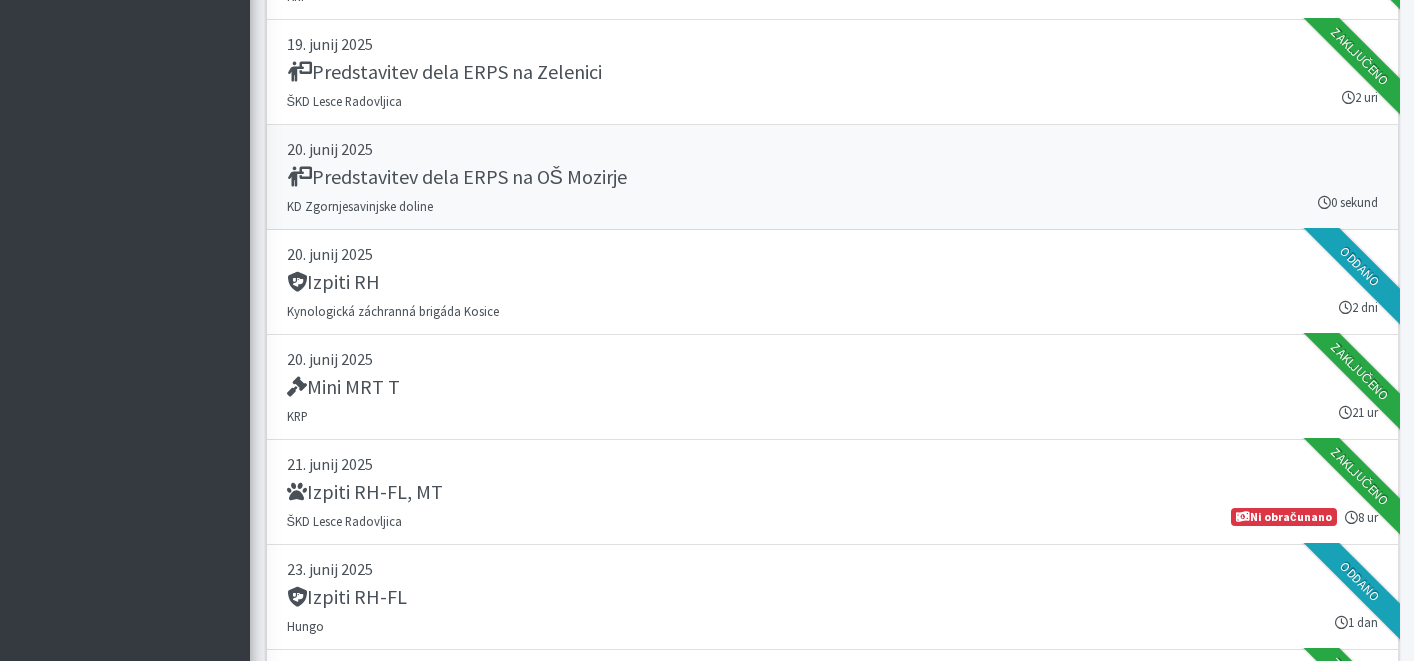click on "20. junij 2025
Predstavitev dela ERPS na OŠ Mozirje
KD Zgornjesavinjske doline
0 sekund" at bounding box center [832, 177] 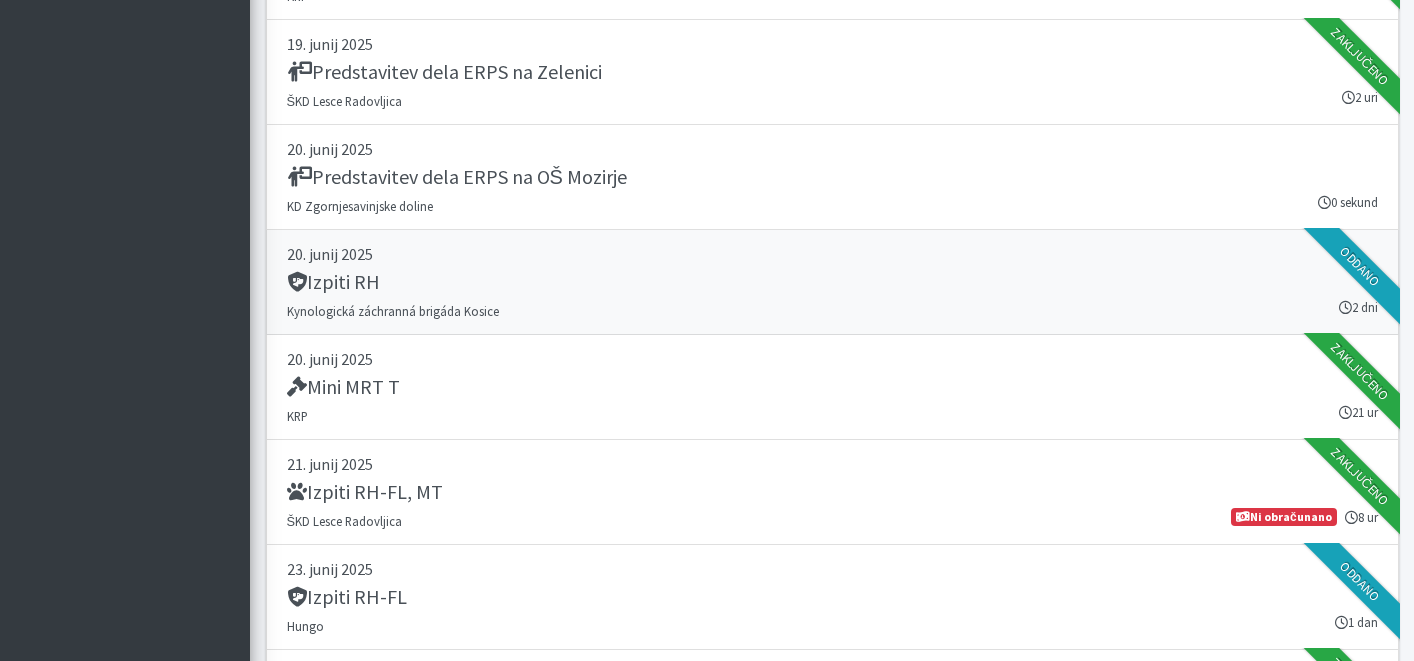 click on "Izpiti RH" at bounding box center (832, 284) 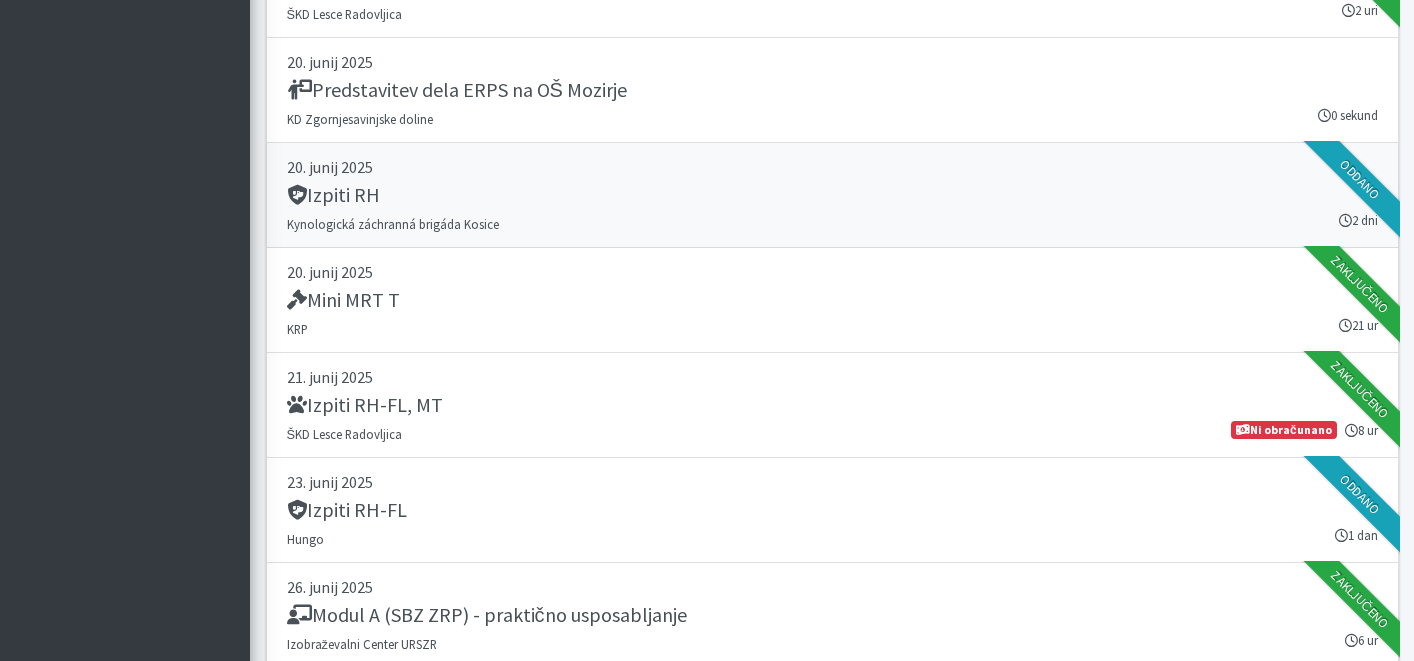 scroll, scrollTop: 18764, scrollLeft: 0, axis: vertical 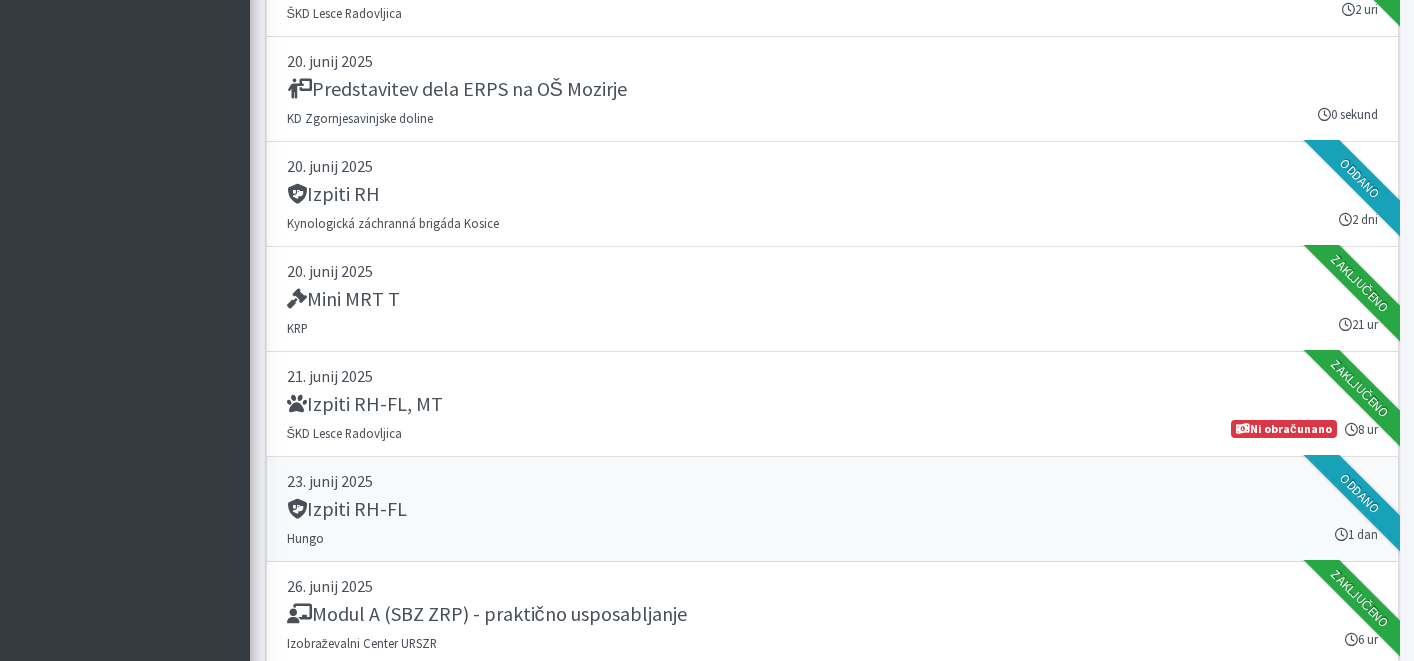 click on "Izpiti RH-FL" at bounding box center (832, 511) 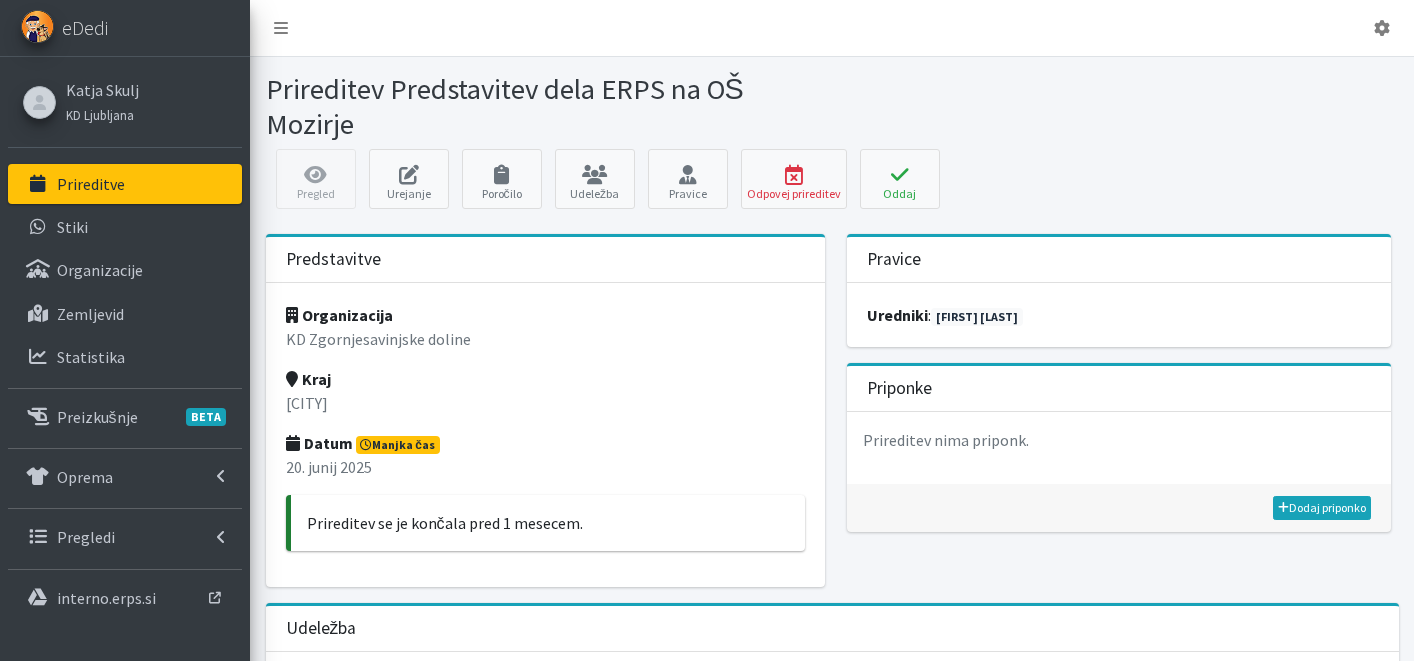scroll, scrollTop: 0, scrollLeft: 0, axis: both 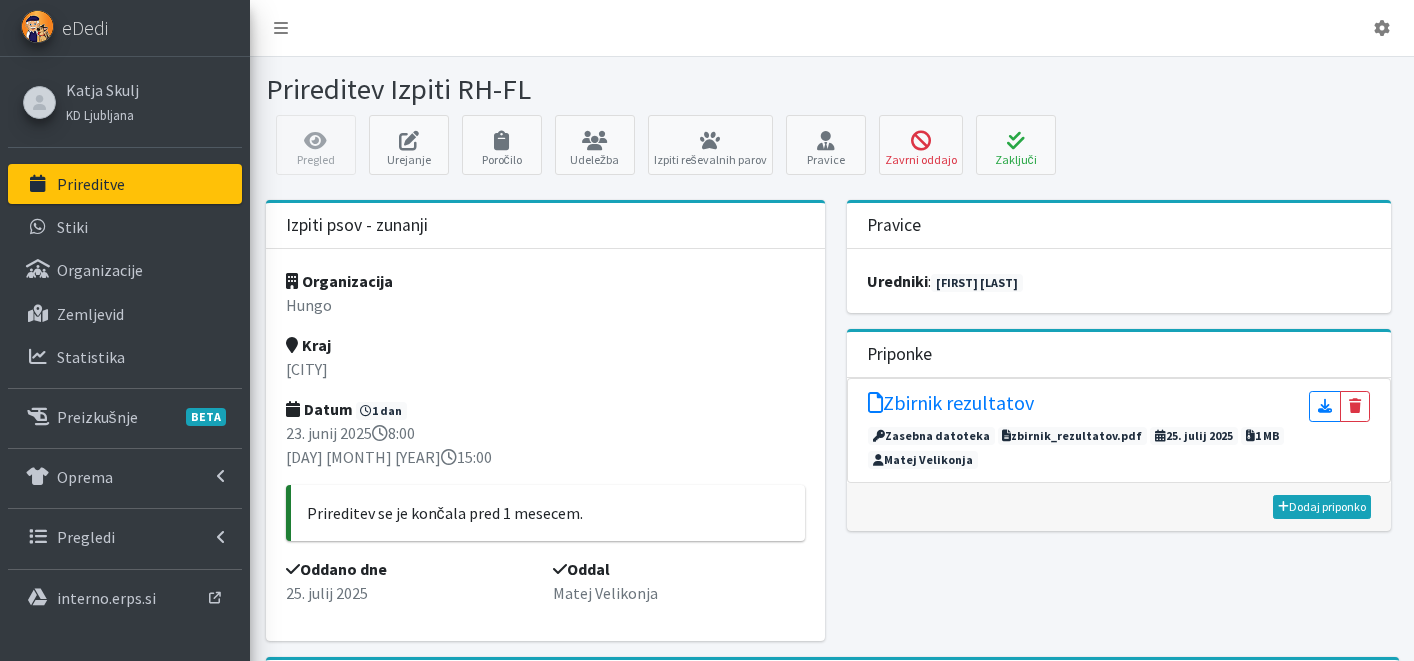 click on "Prireditve" at bounding box center (125, 184) 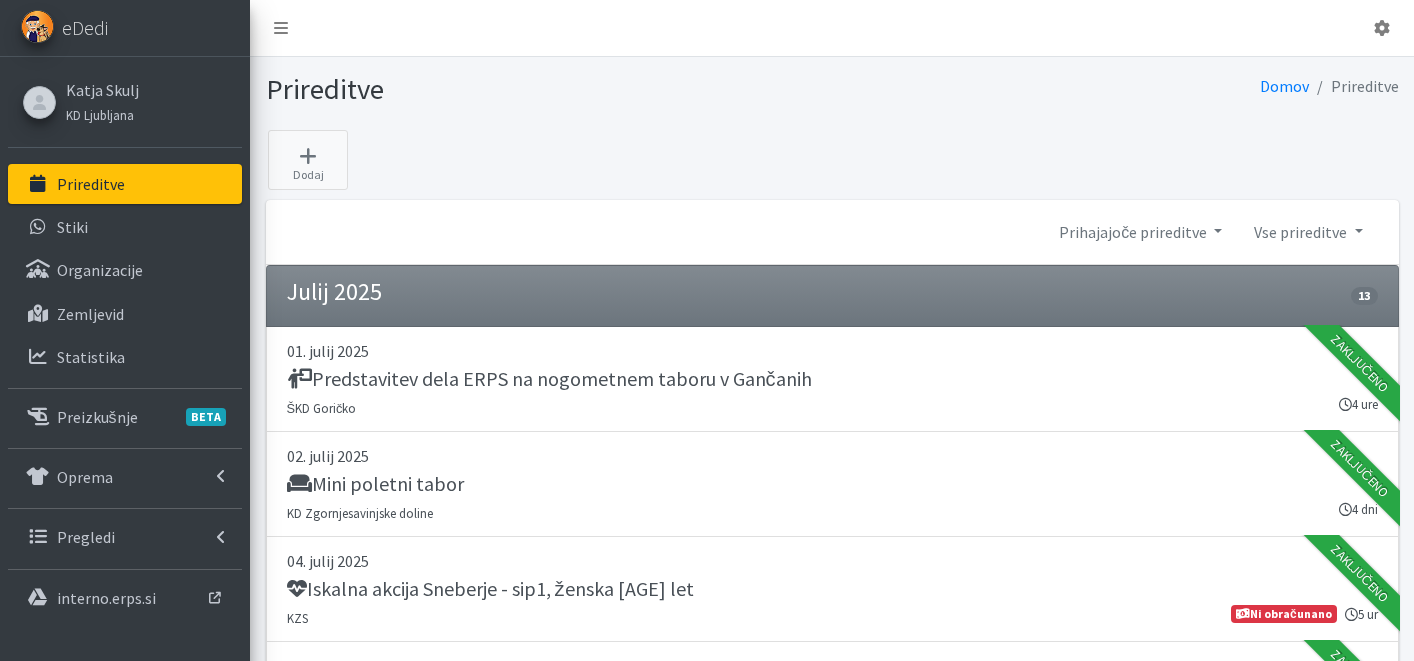 scroll, scrollTop: 0, scrollLeft: 0, axis: both 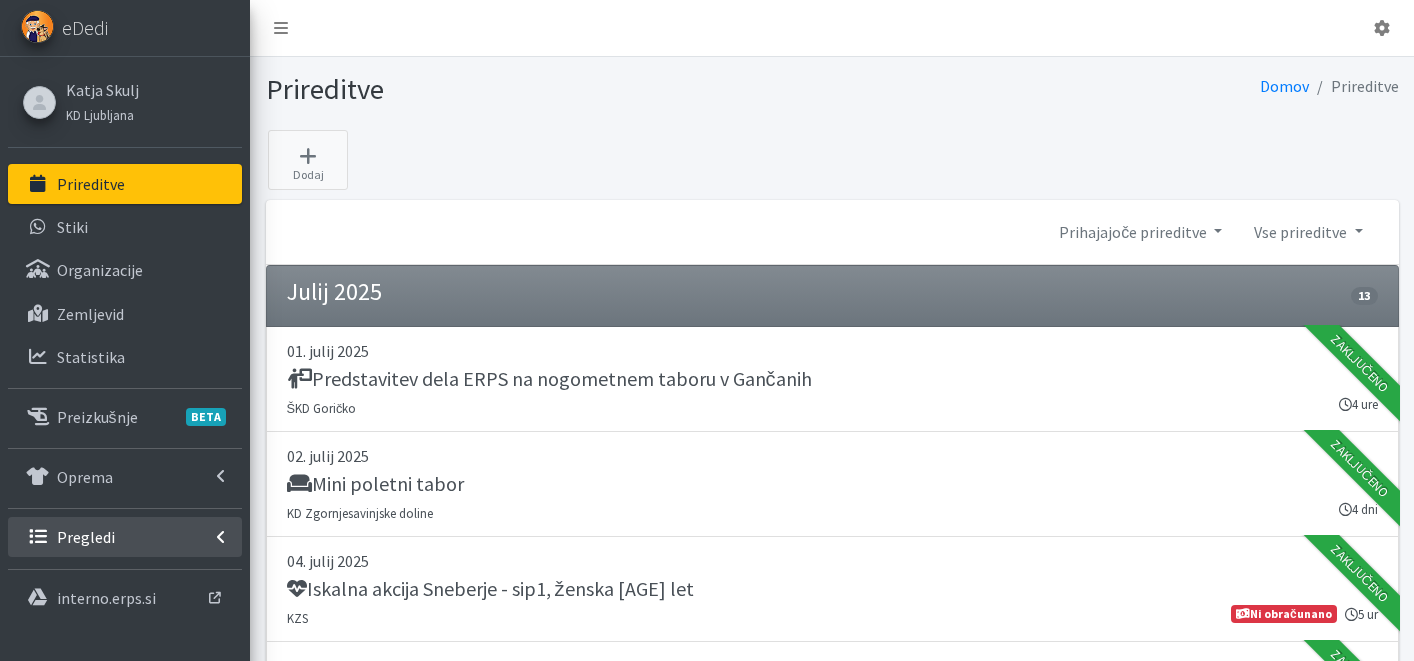 click on "Pregledi" at bounding box center (86, 537) 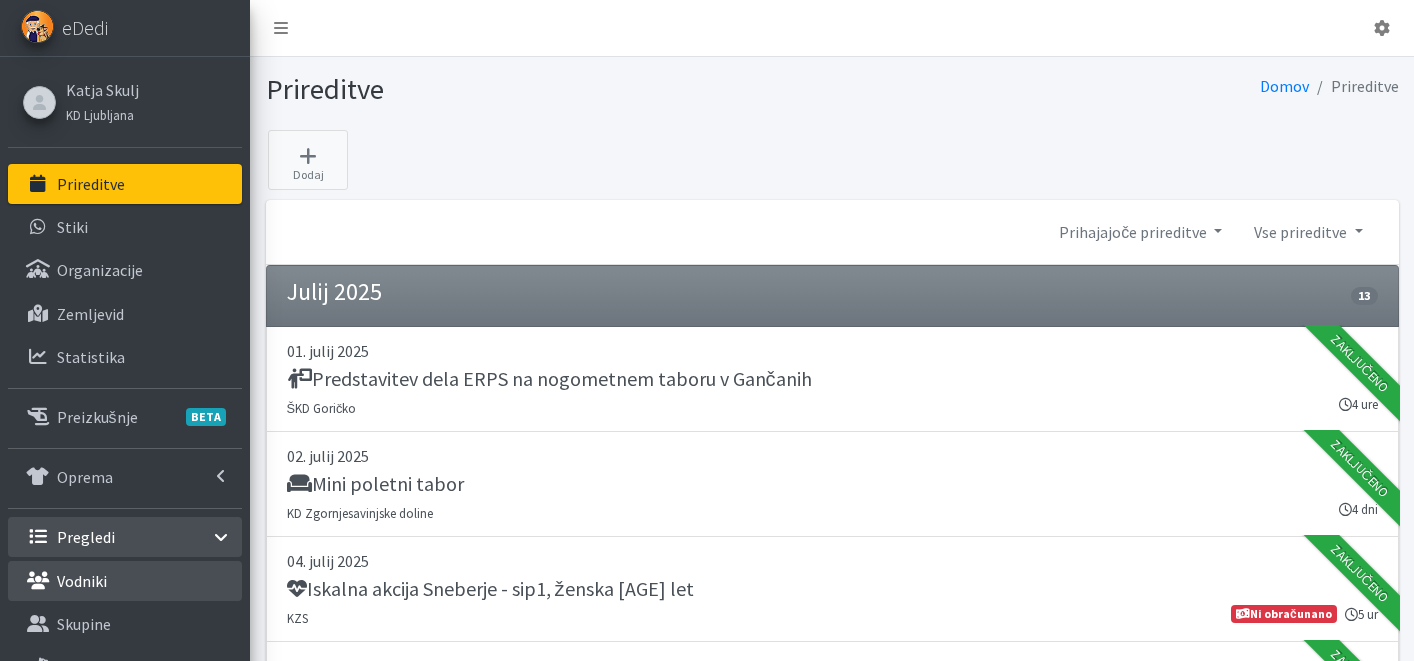 click on "Vodniki" at bounding box center (82, 581) 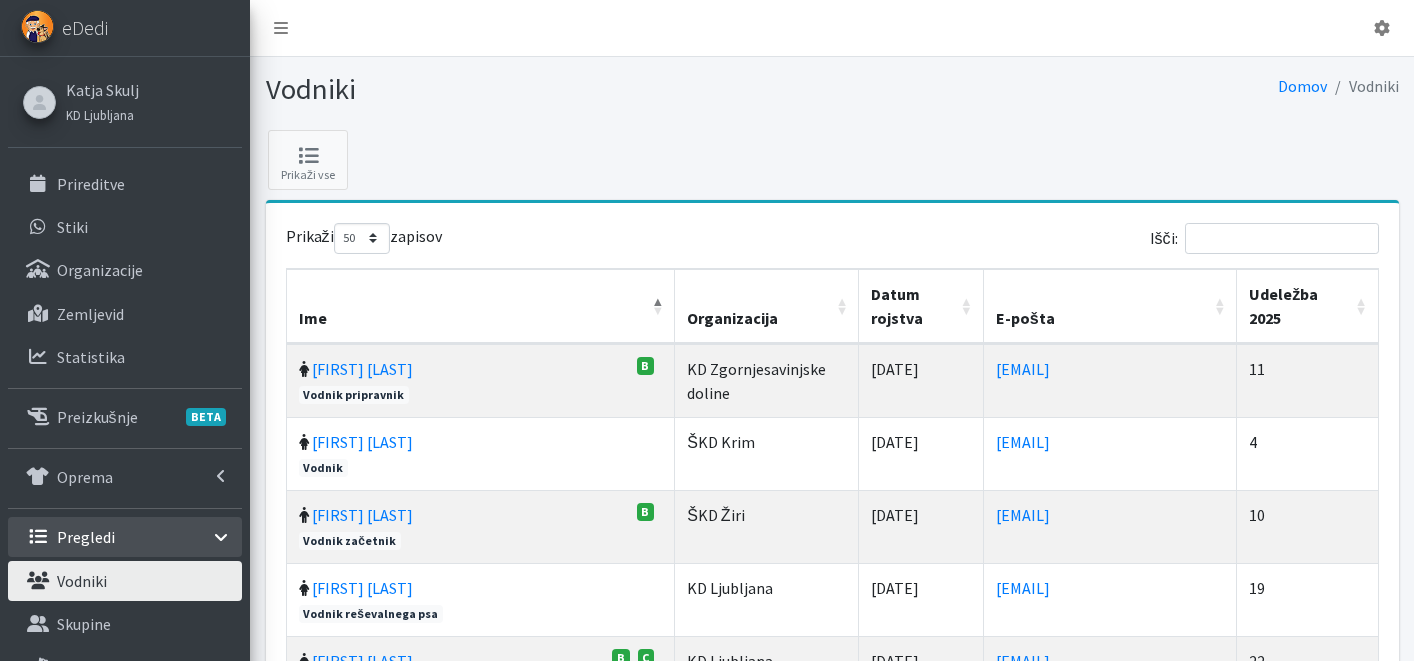 select on "50" 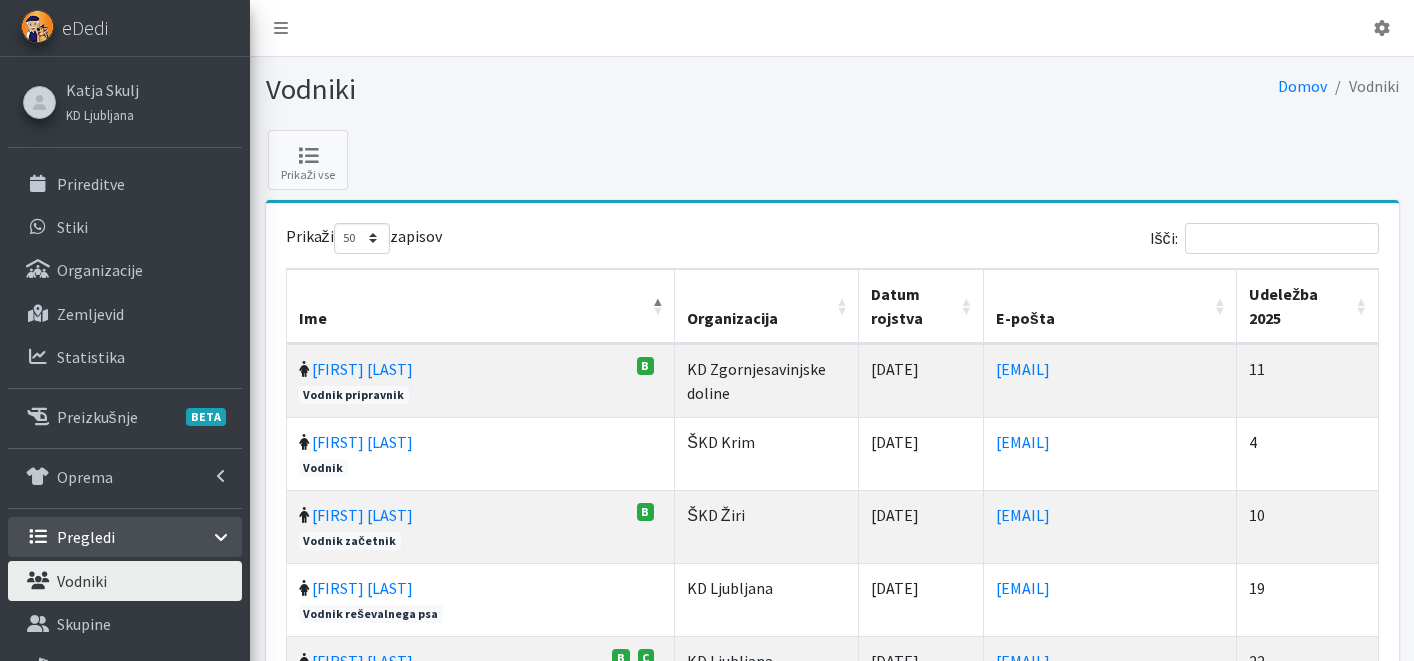 click on "Prikaži  10 25 50 100  zapisov Išči:
Ime Organizacija Datum rojstva E-pošta Udeležba 2025
Ada Aplinc 1" at bounding box center (832, 2133) 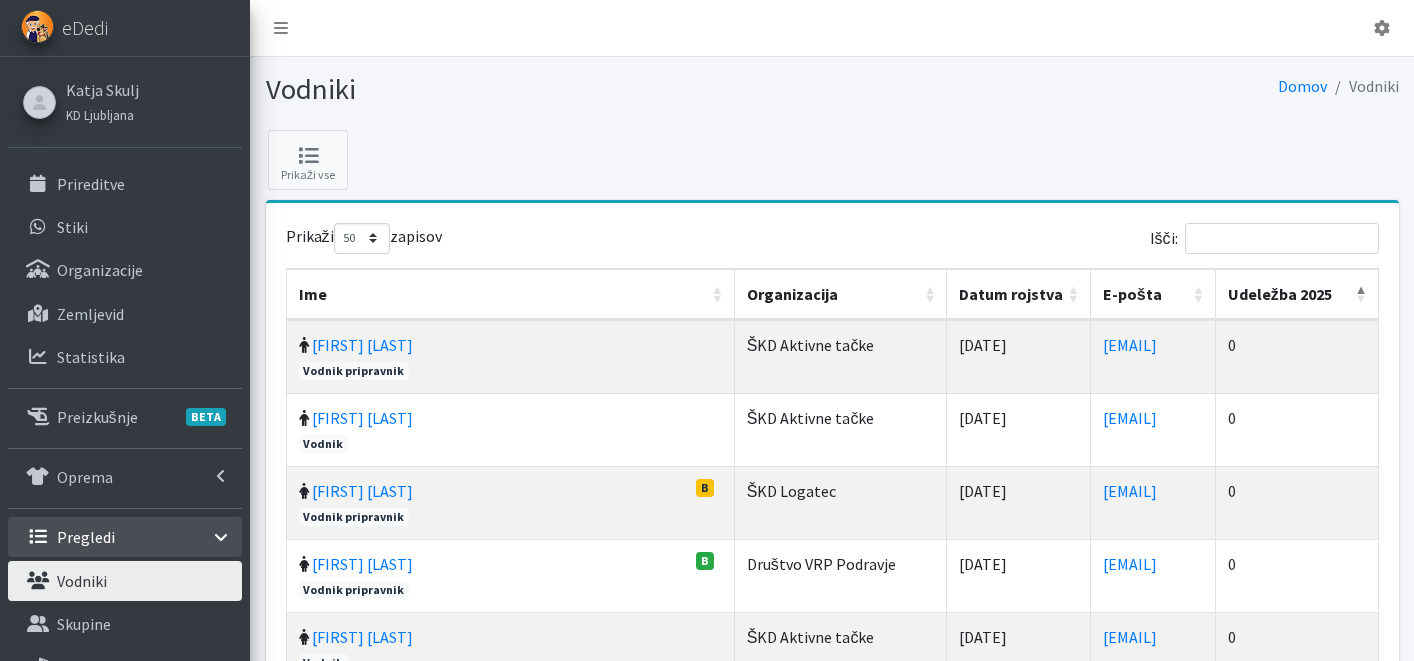 click on "Udeležba 2025" at bounding box center [1297, 294] 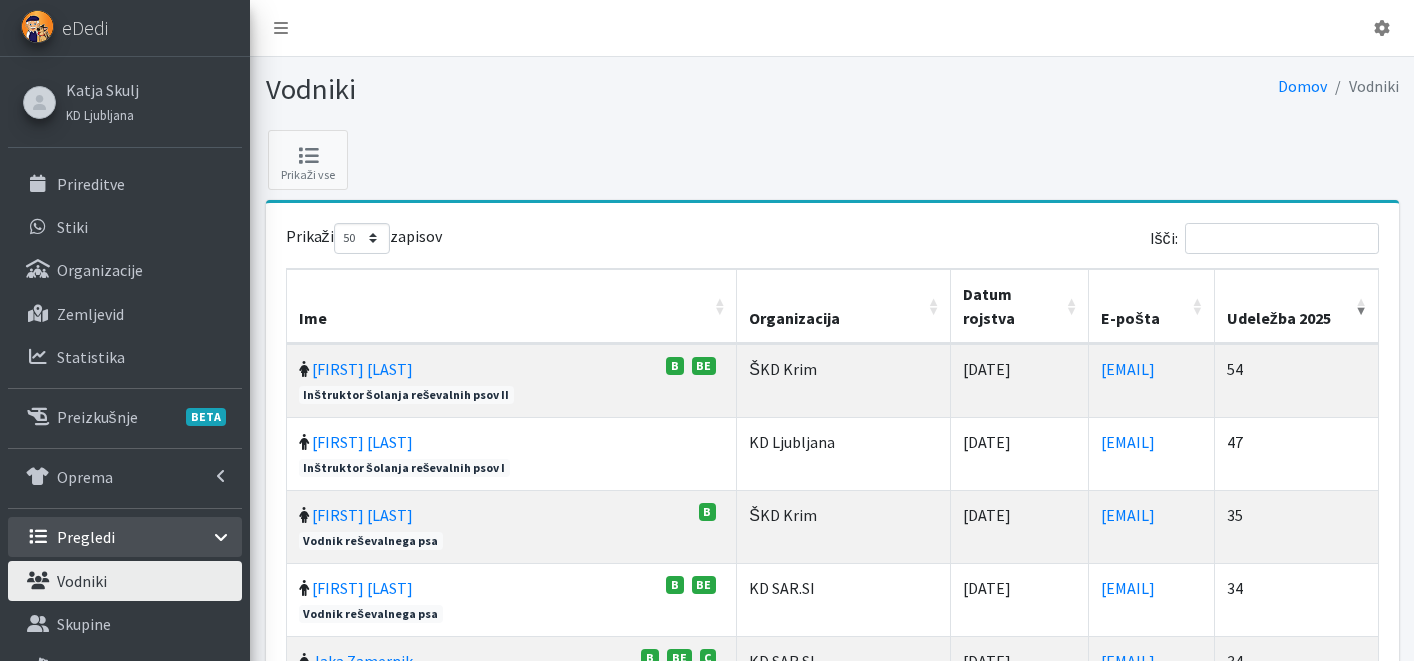click on "Vera Mikolič
BE
B" at bounding box center (512, 380) 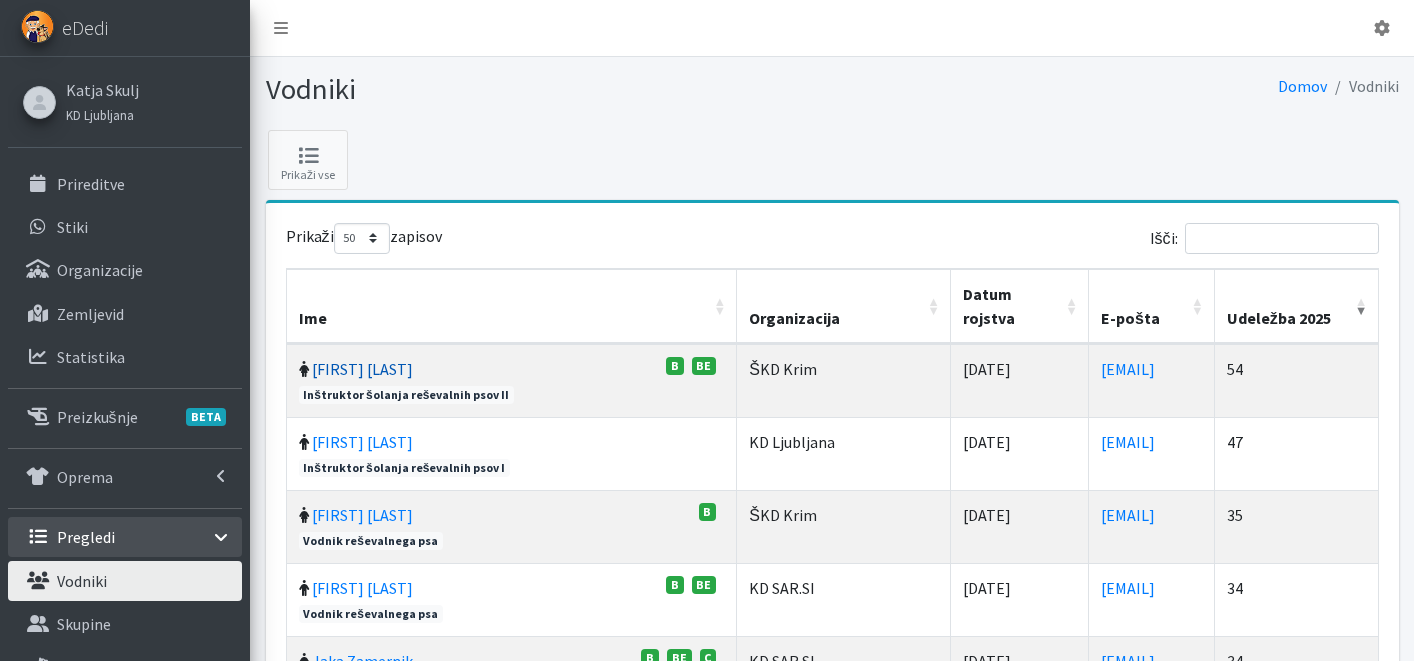 click on "Vera Mikolič" at bounding box center [362, 369] 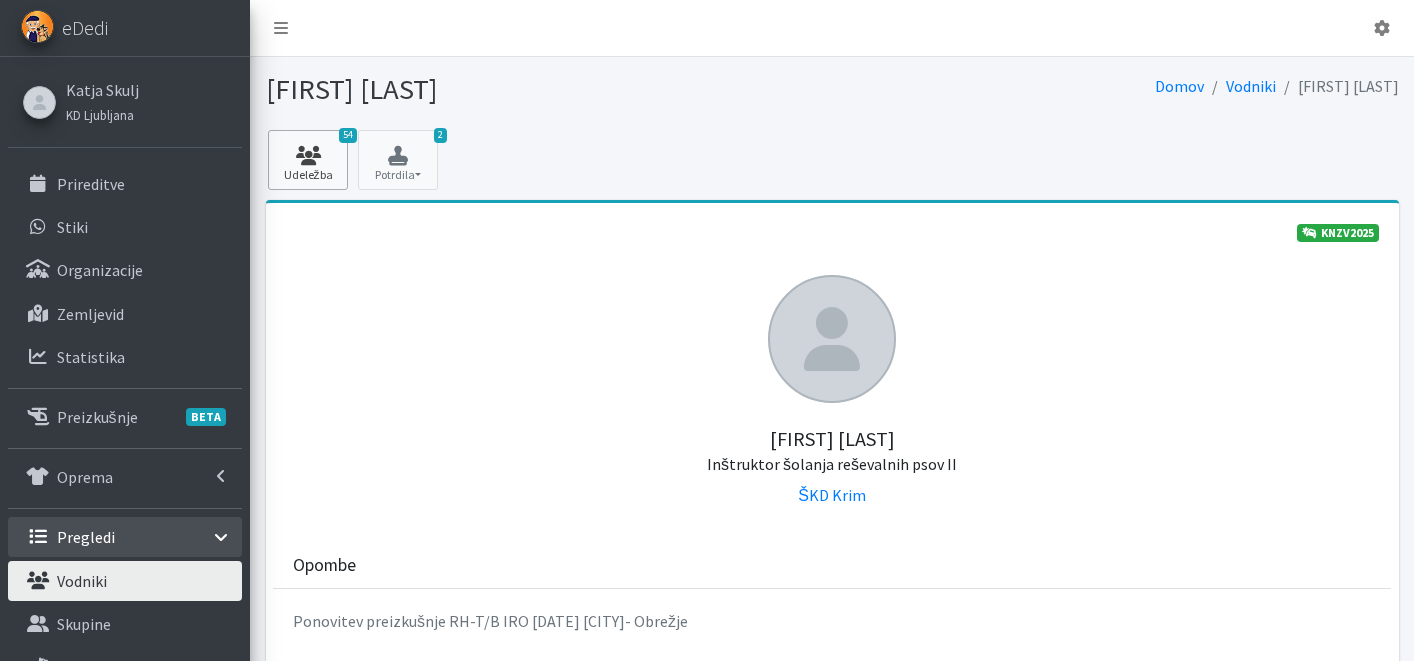 scroll, scrollTop: 0, scrollLeft: 0, axis: both 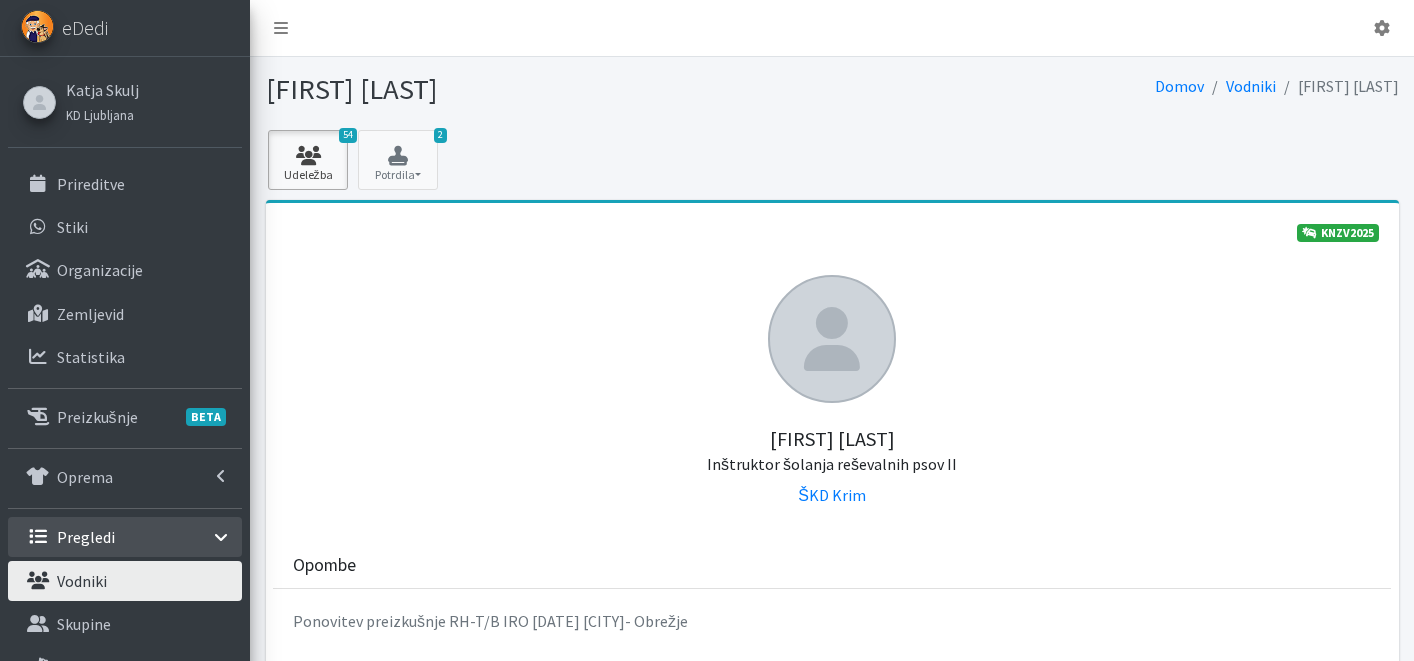 click on "54
Udeležba" at bounding box center [308, 160] 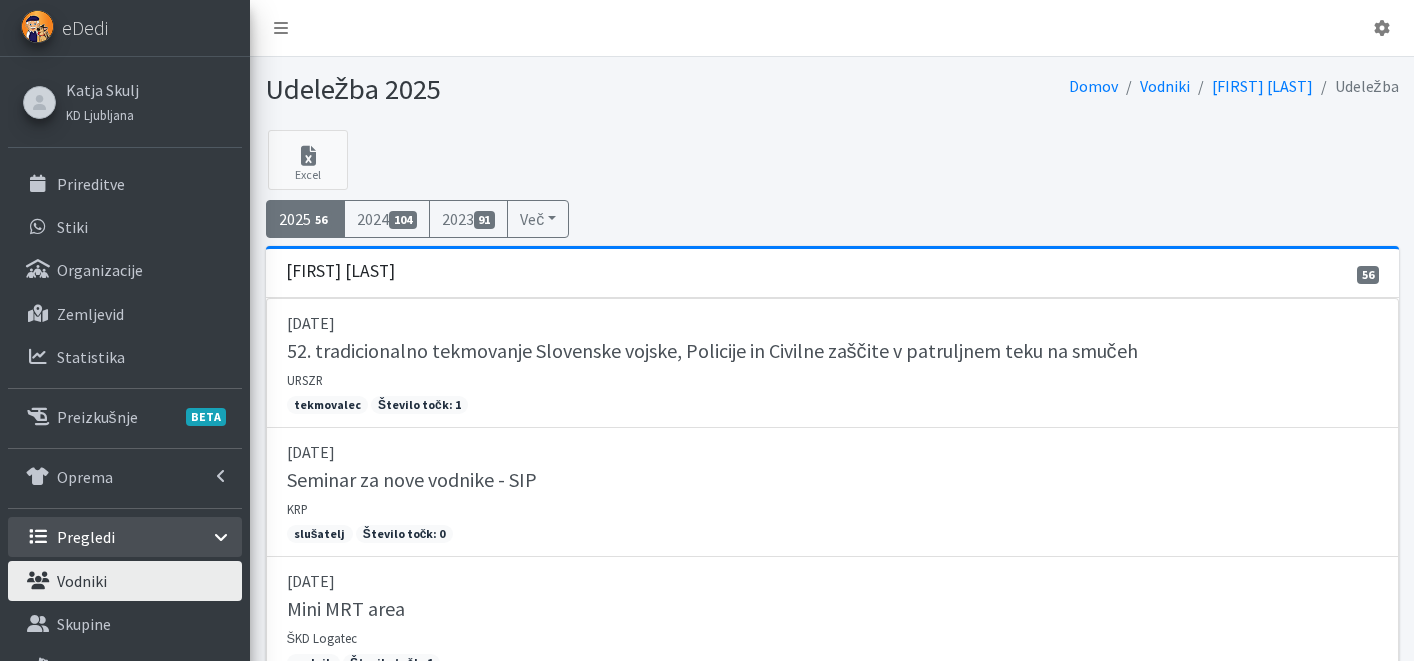 scroll, scrollTop: 0, scrollLeft: 0, axis: both 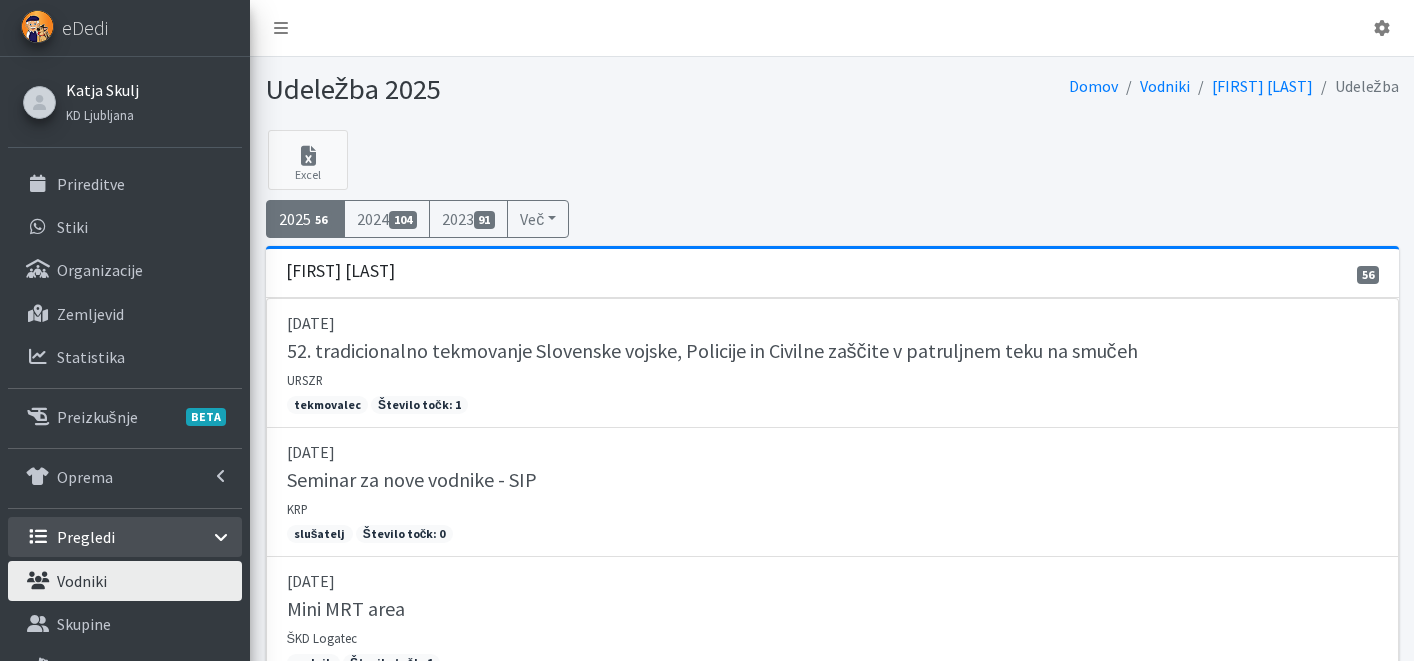 click on "Katja Skulj" at bounding box center [102, 90] 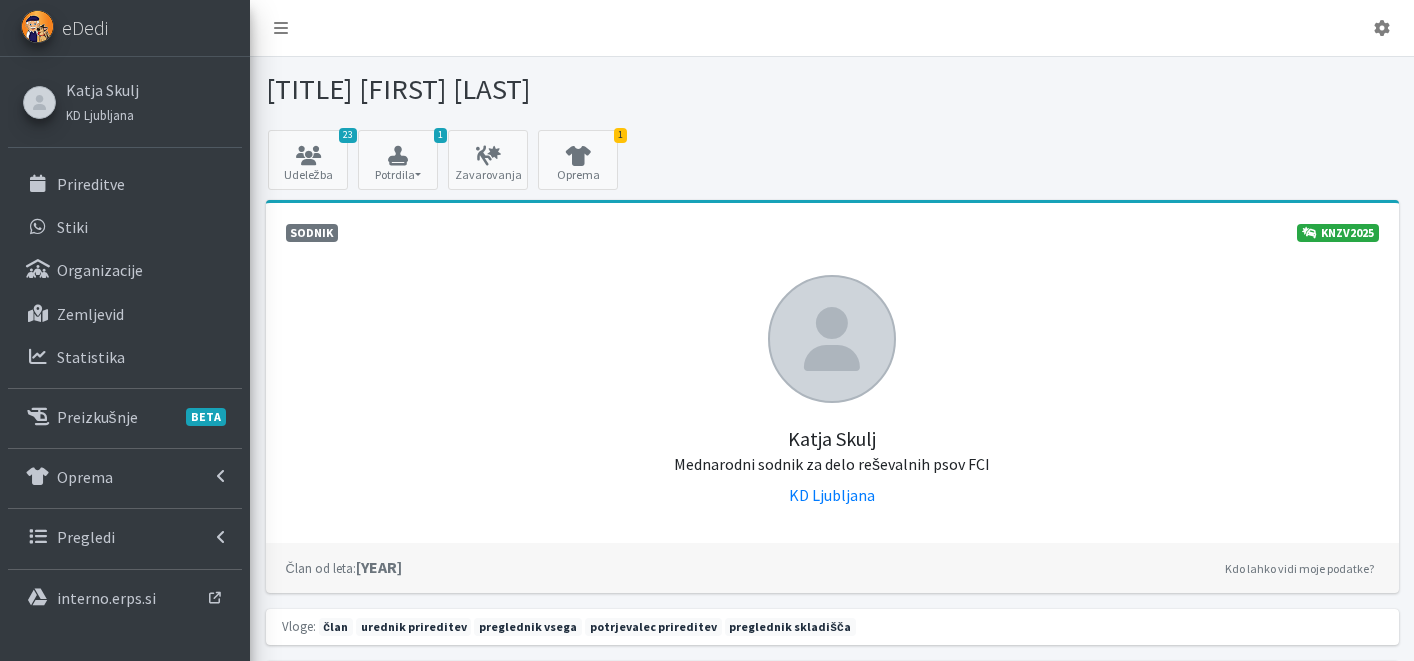 scroll, scrollTop: 0, scrollLeft: 0, axis: both 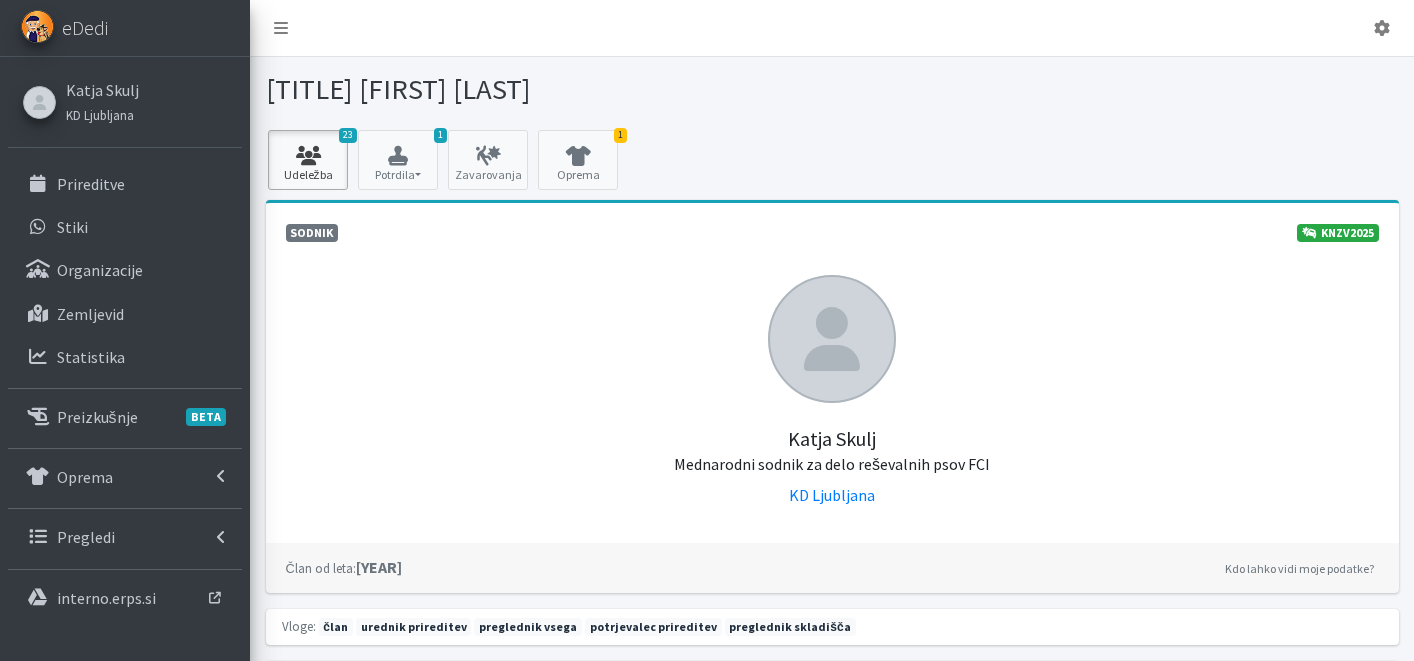 click at bounding box center [308, 156] 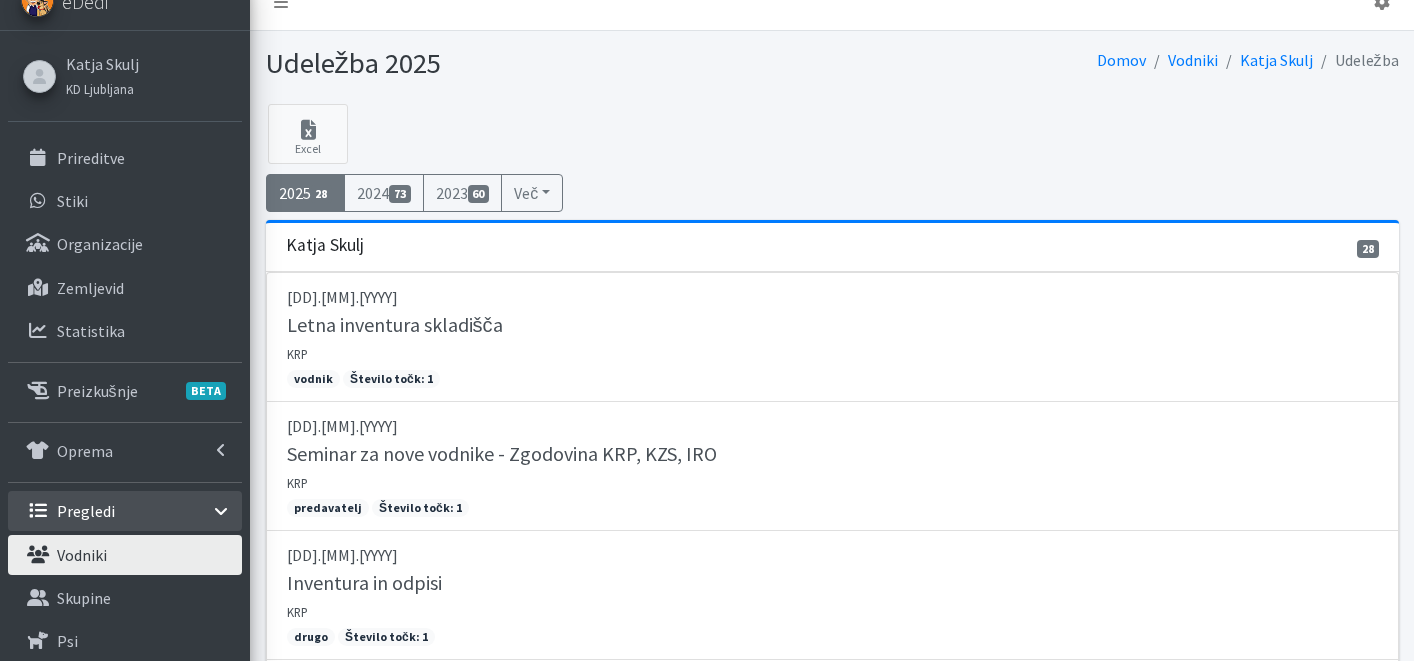 scroll, scrollTop: 0, scrollLeft: 0, axis: both 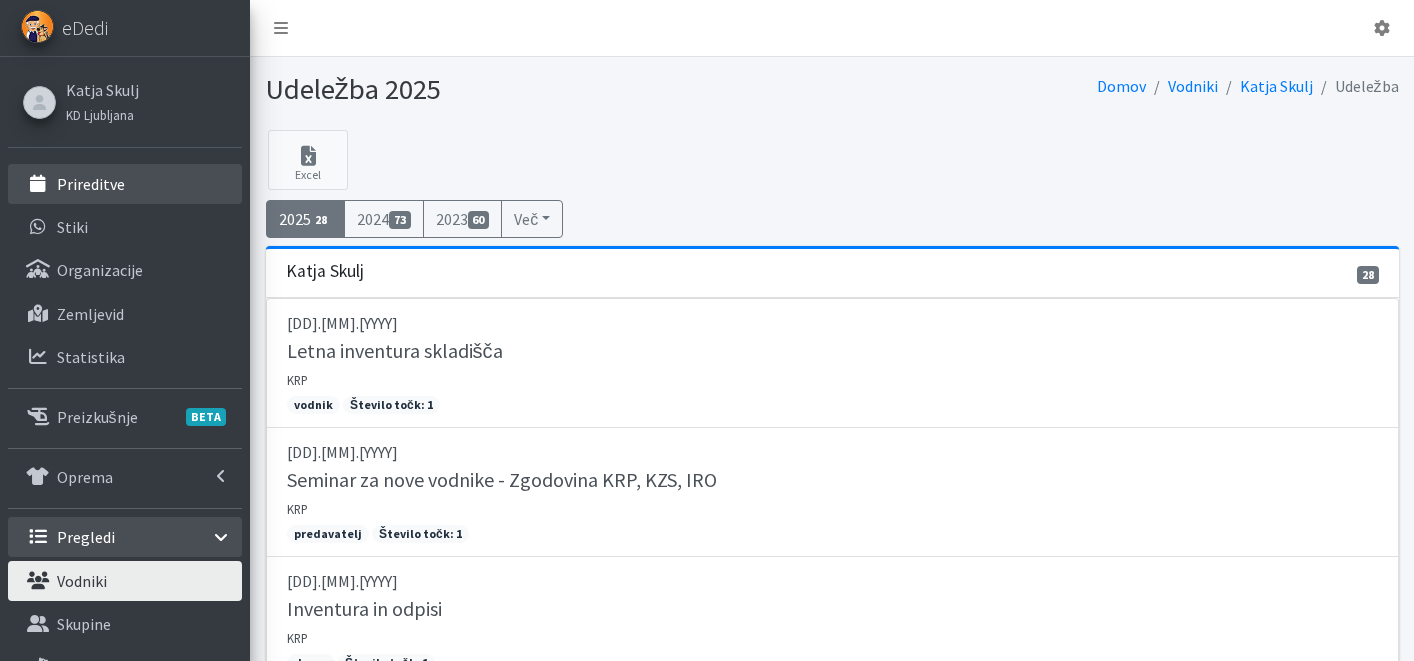 click on "Prireditve" at bounding box center (125, 184) 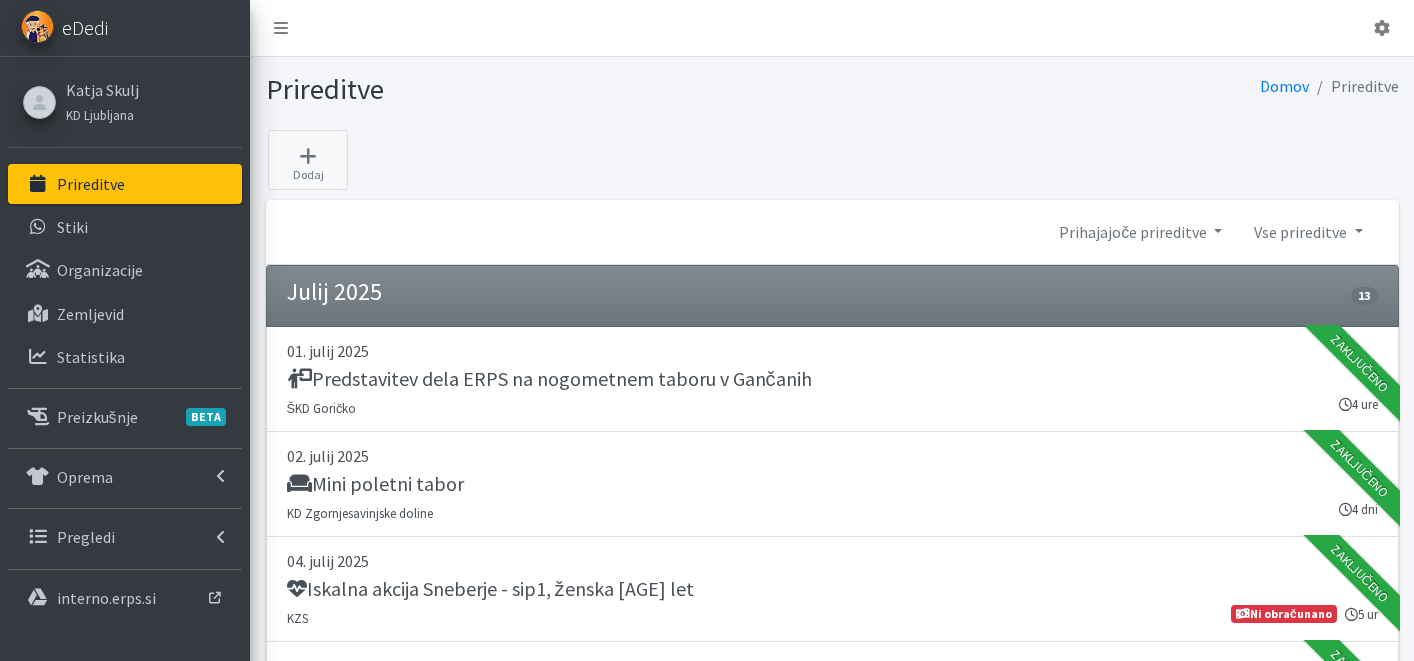 scroll, scrollTop: 0, scrollLeft: 0, axis: both 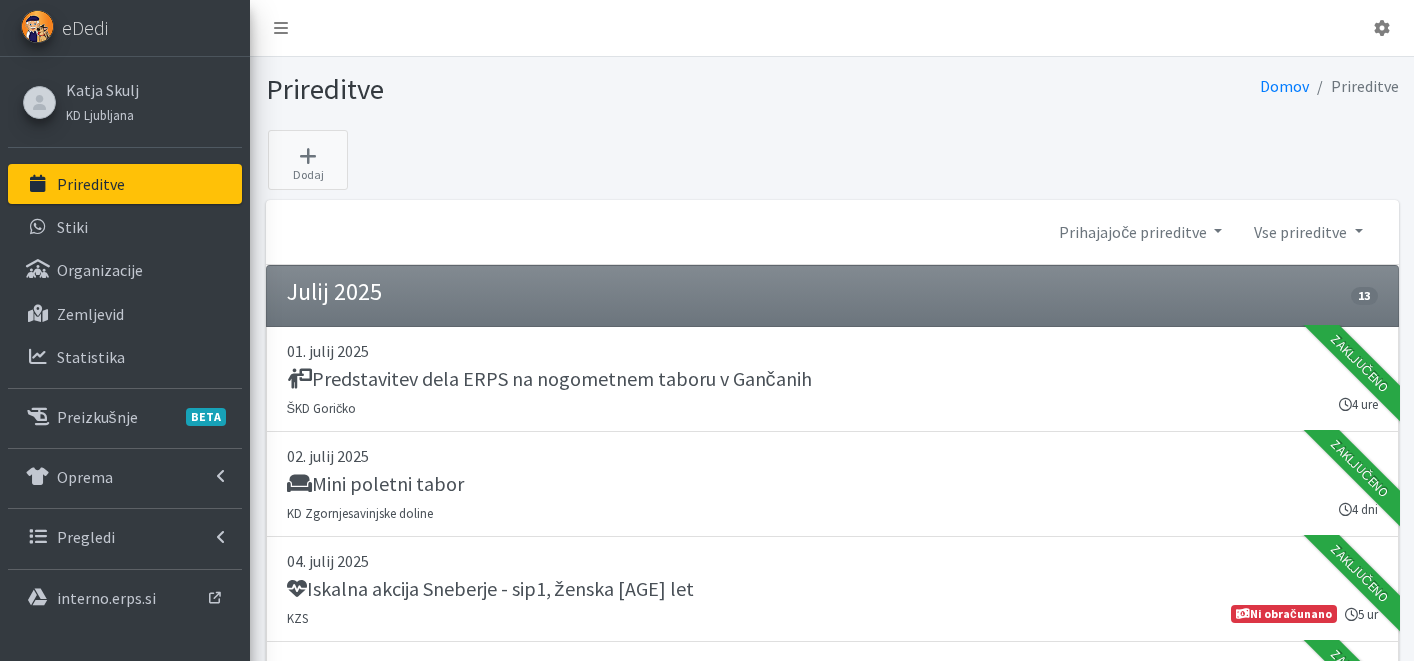 click on "Prireditve" at bounding box center (125, 184) 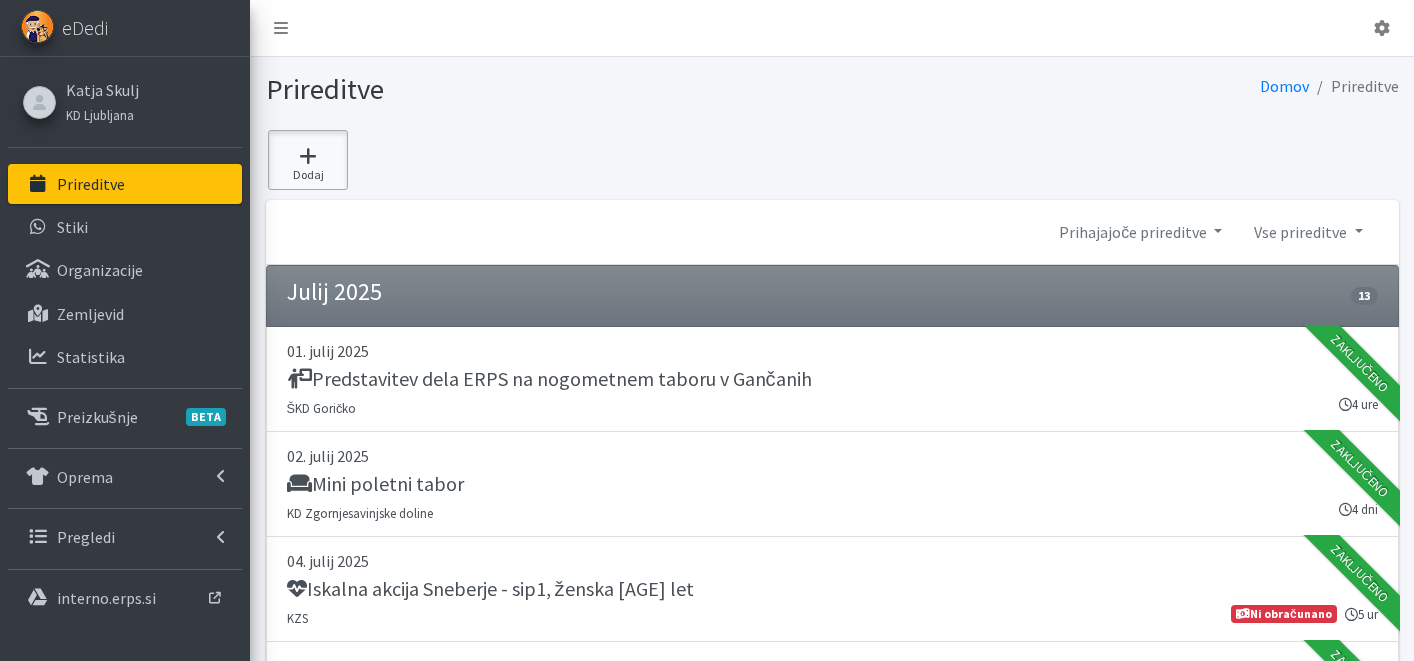 click at bounding box center [308, 156] 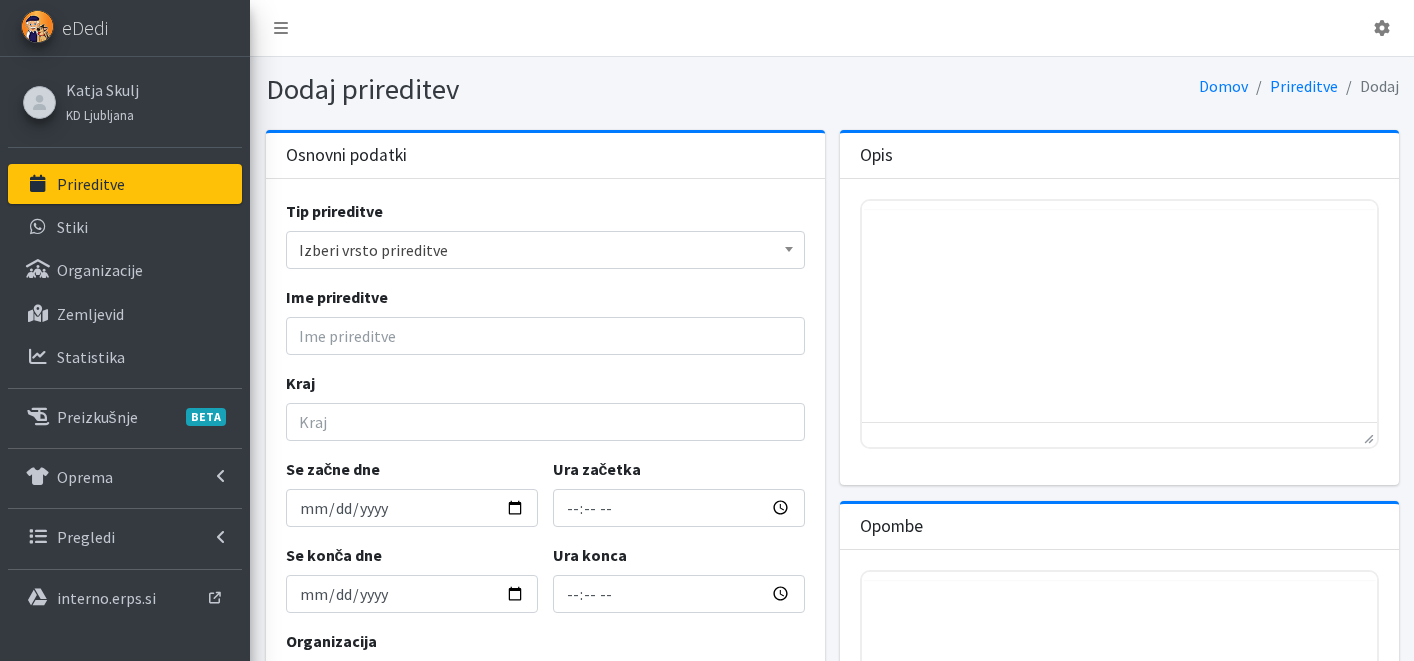 scroll, scrollTop: 0, scrollLeft: 0, axis: both 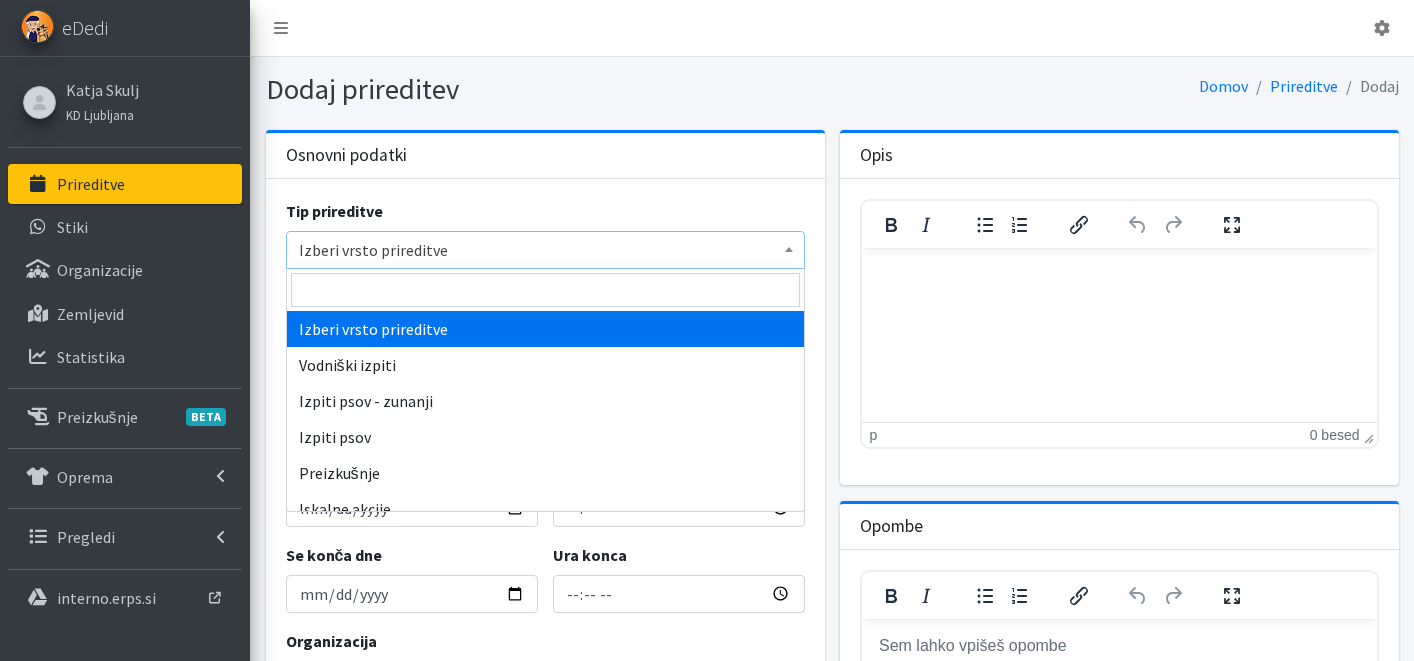 click on "Izberi vrsto prireditve" at bounding box center [545, 250] 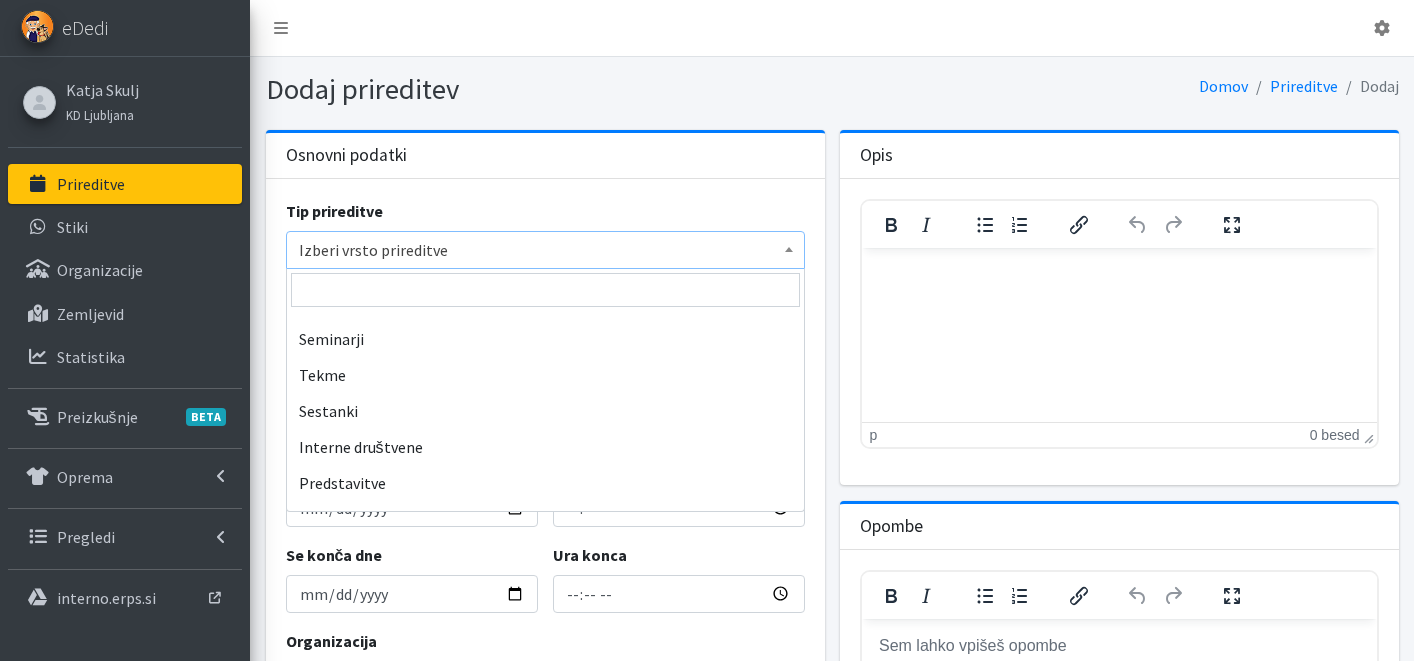 scroll, scrollTop: 304, scrollLeft: 0, axis: vertical 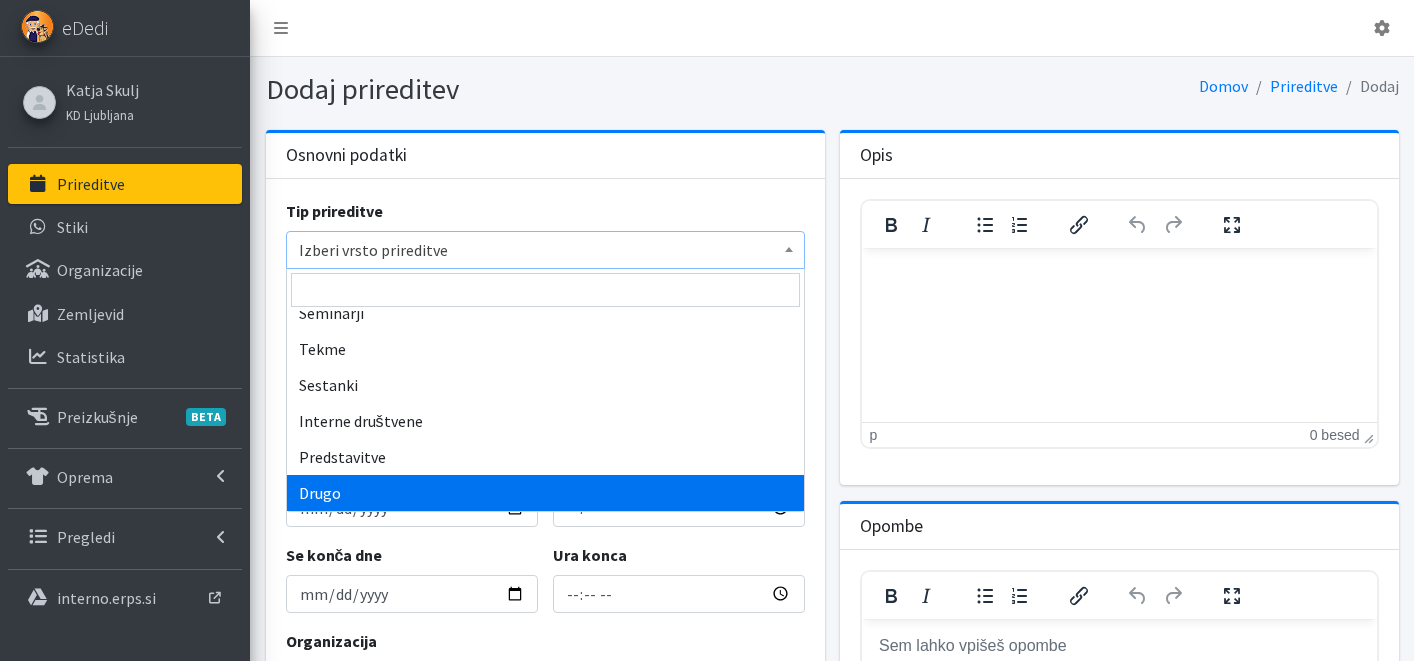 select on "[NUMBER]" 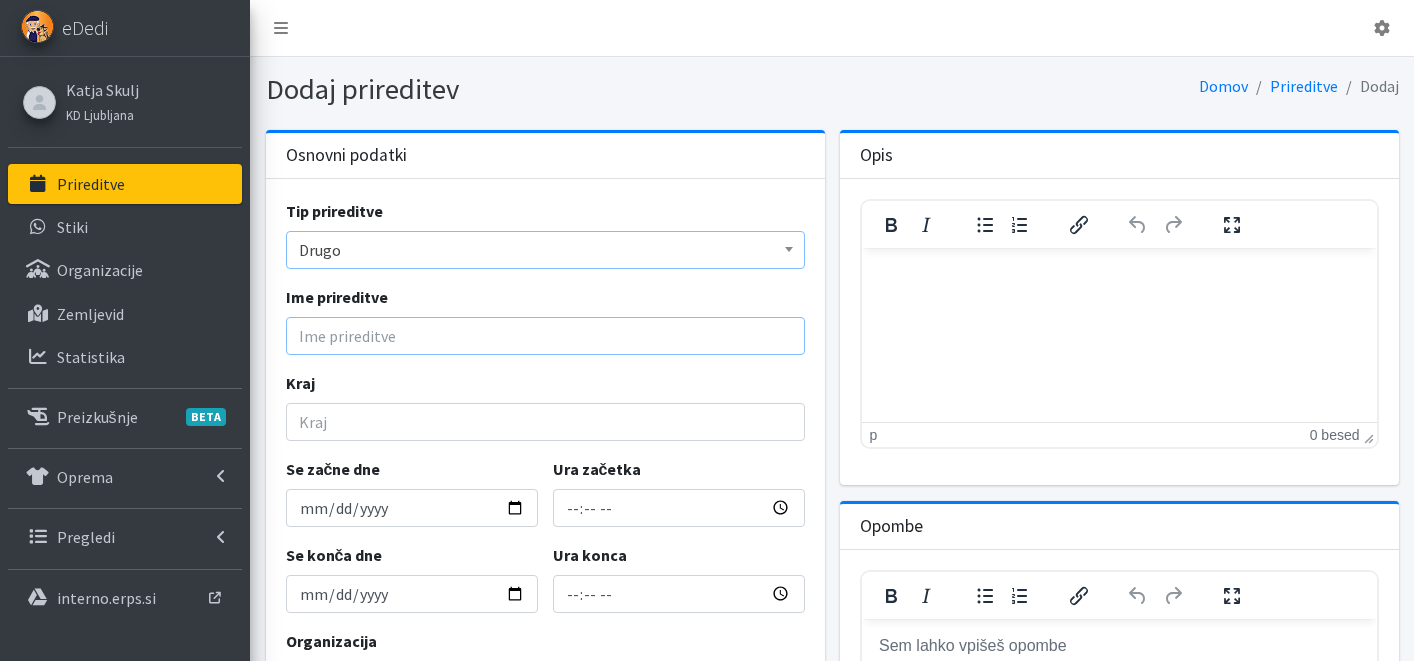 click on "Ime prireditve" at bounding box center (545, 336) 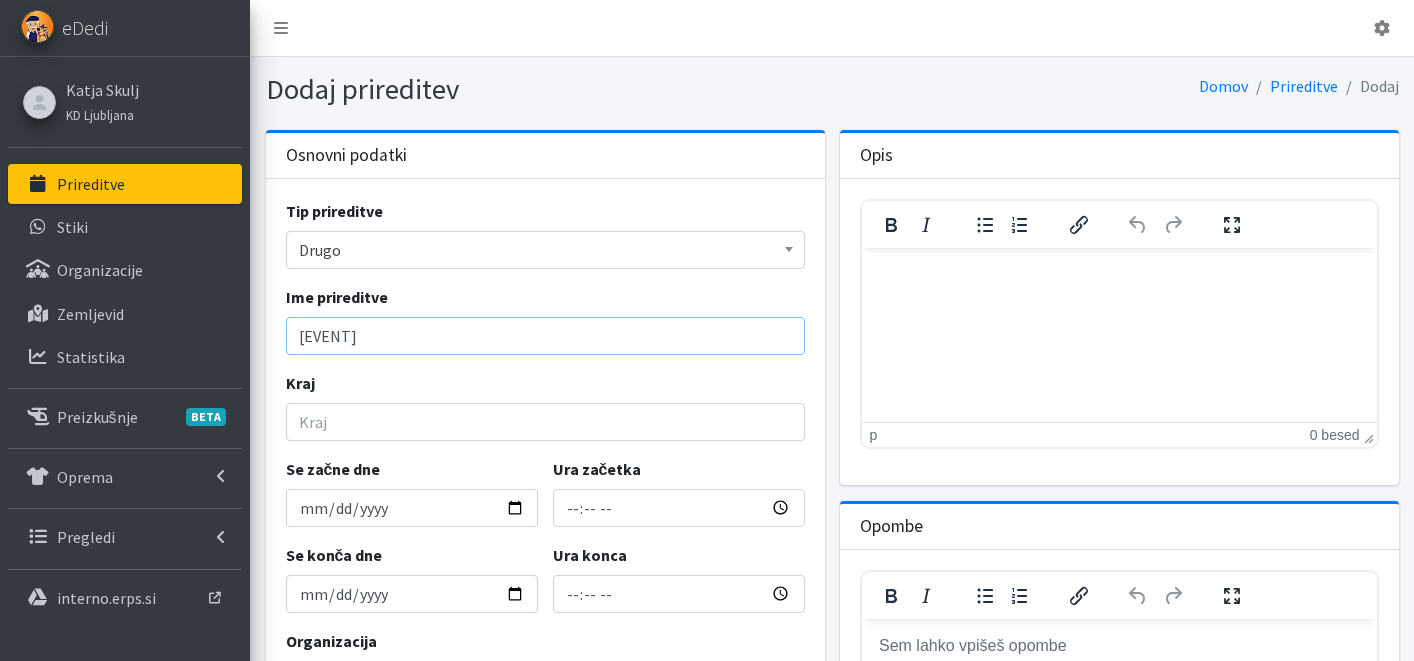 type on "P" 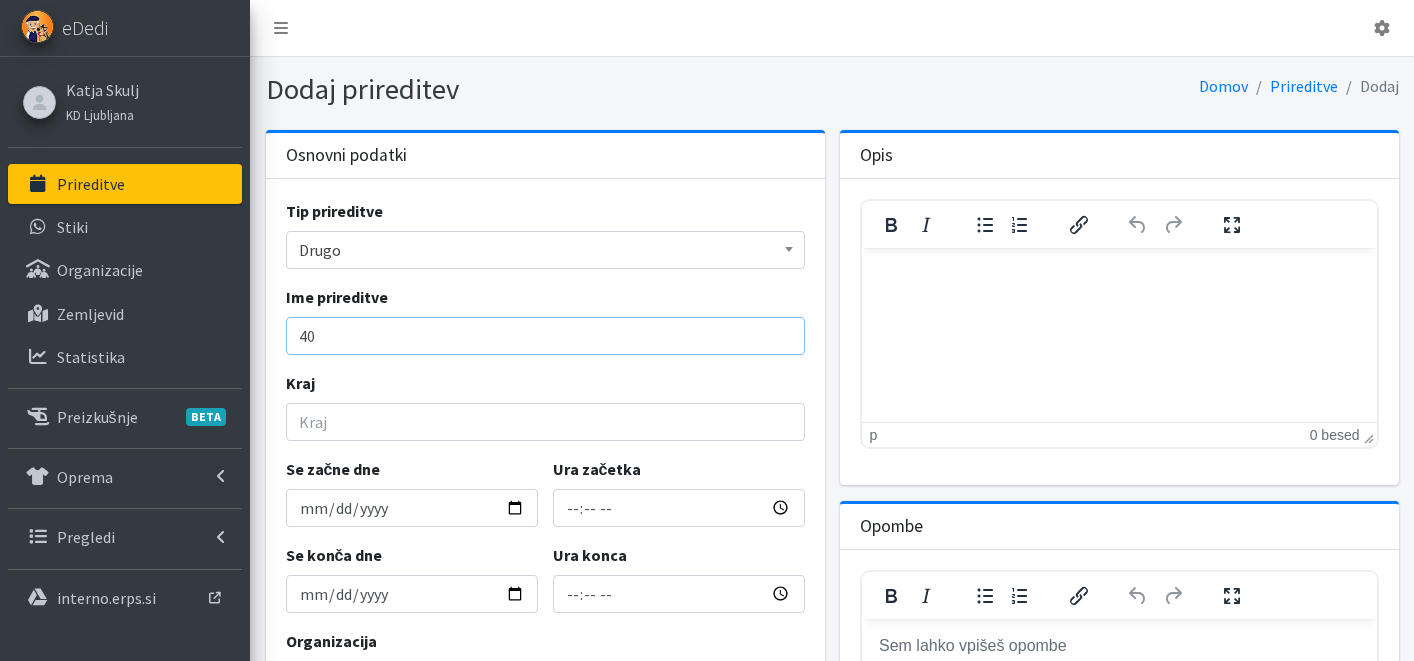 type on "4" 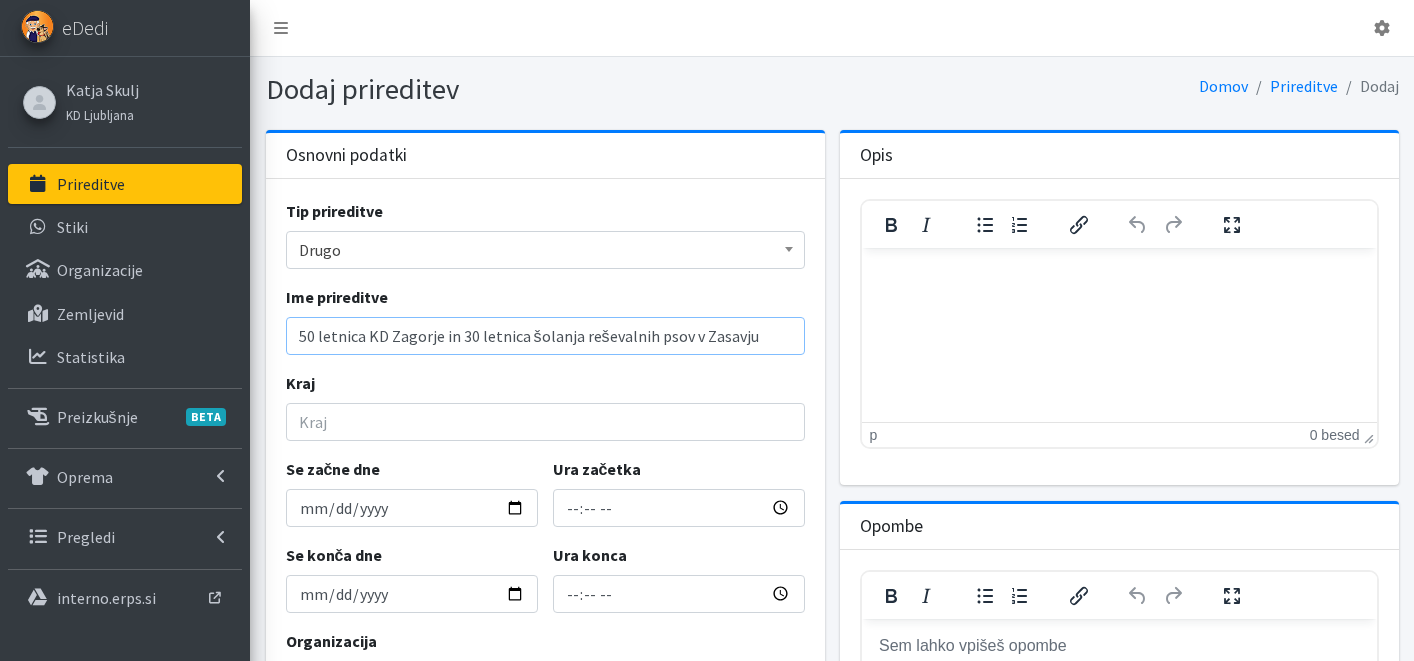 type on "50 letnica KD Zagorje in 30 letnica šolanja reševalnih psov v Zasavju" 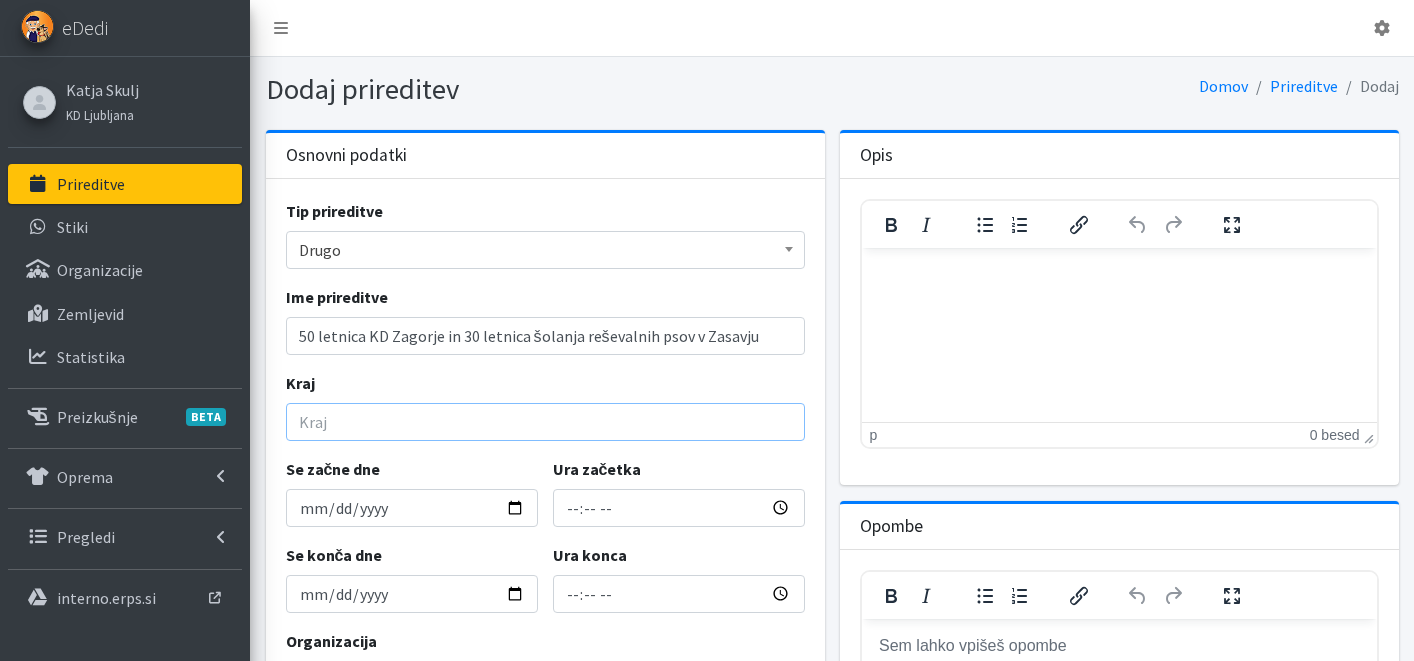 click on "Kraj" at bounding box center (545, 422) 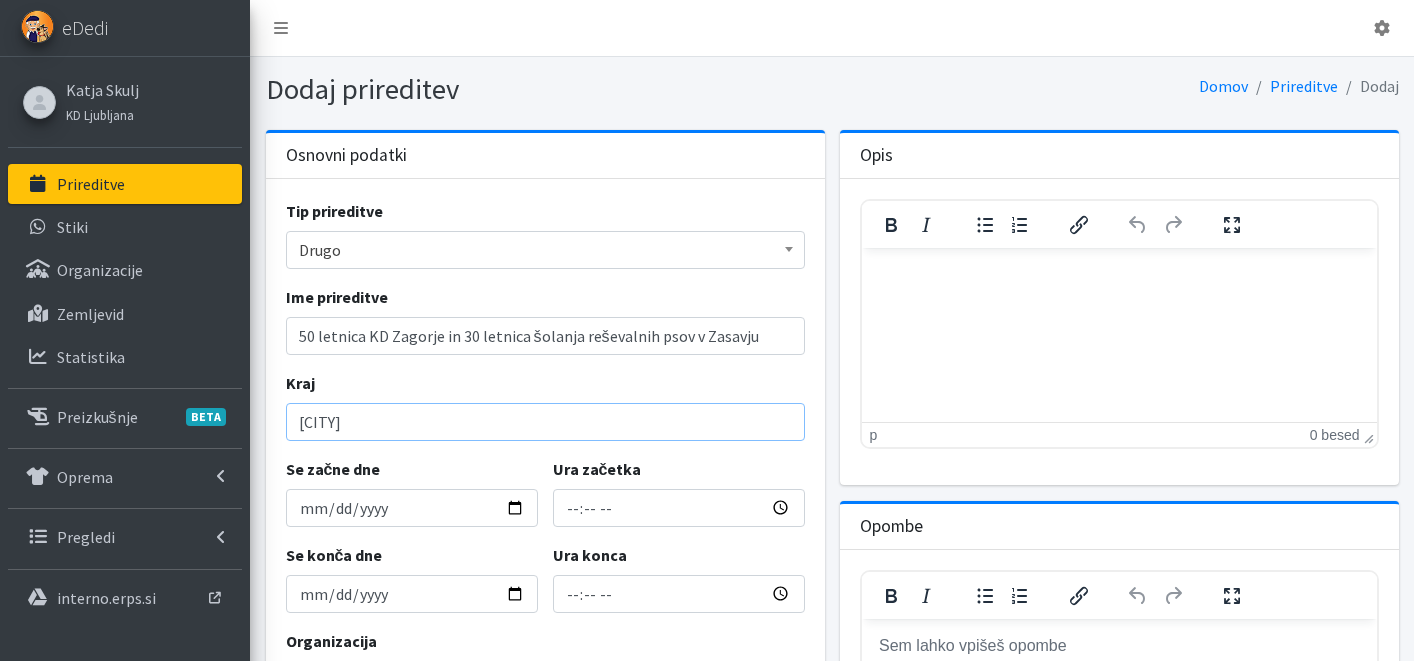 type on "Zagorje" 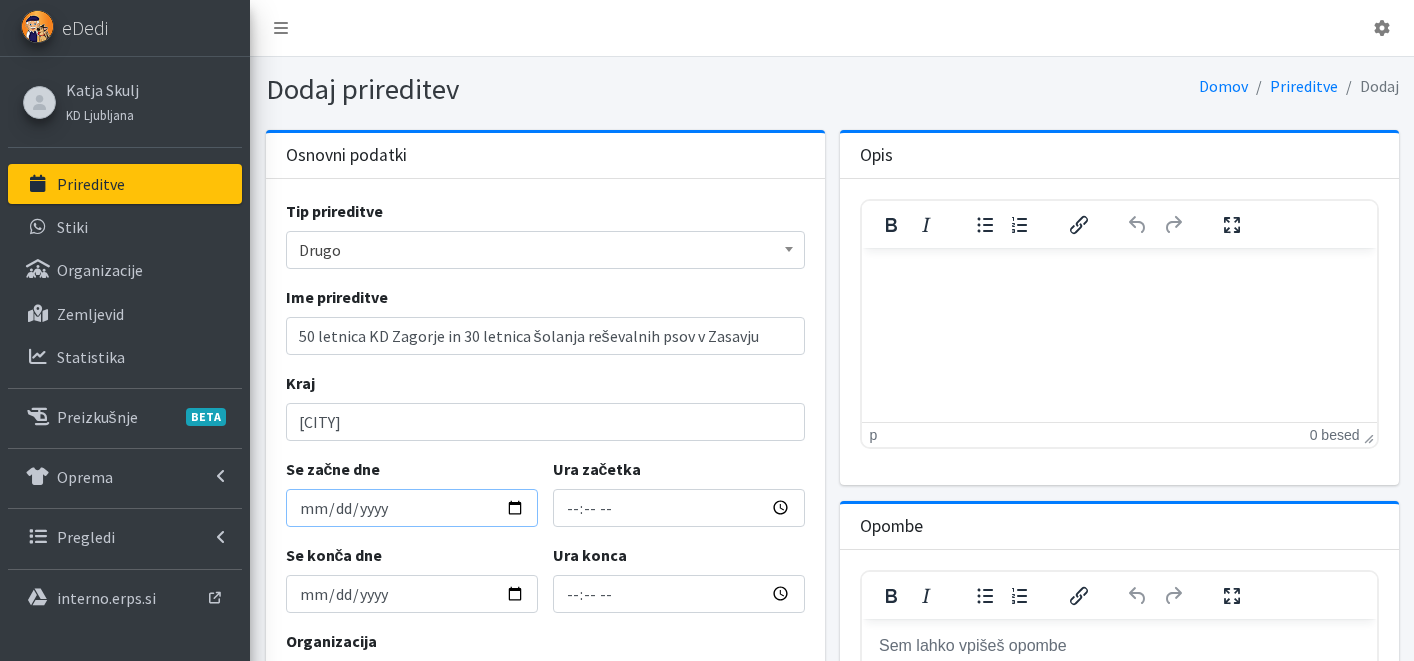 click on "Se začne dne" at bounding box center [412, 508] 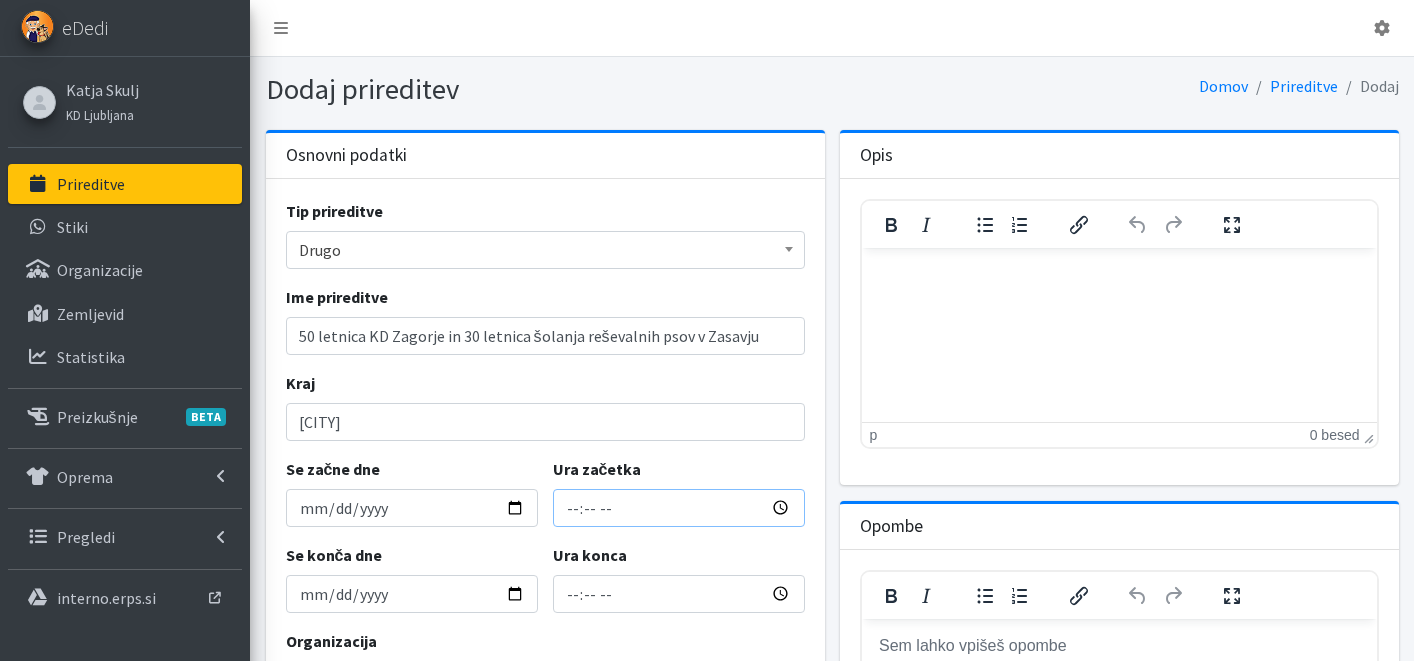 type on "2025-08-23" 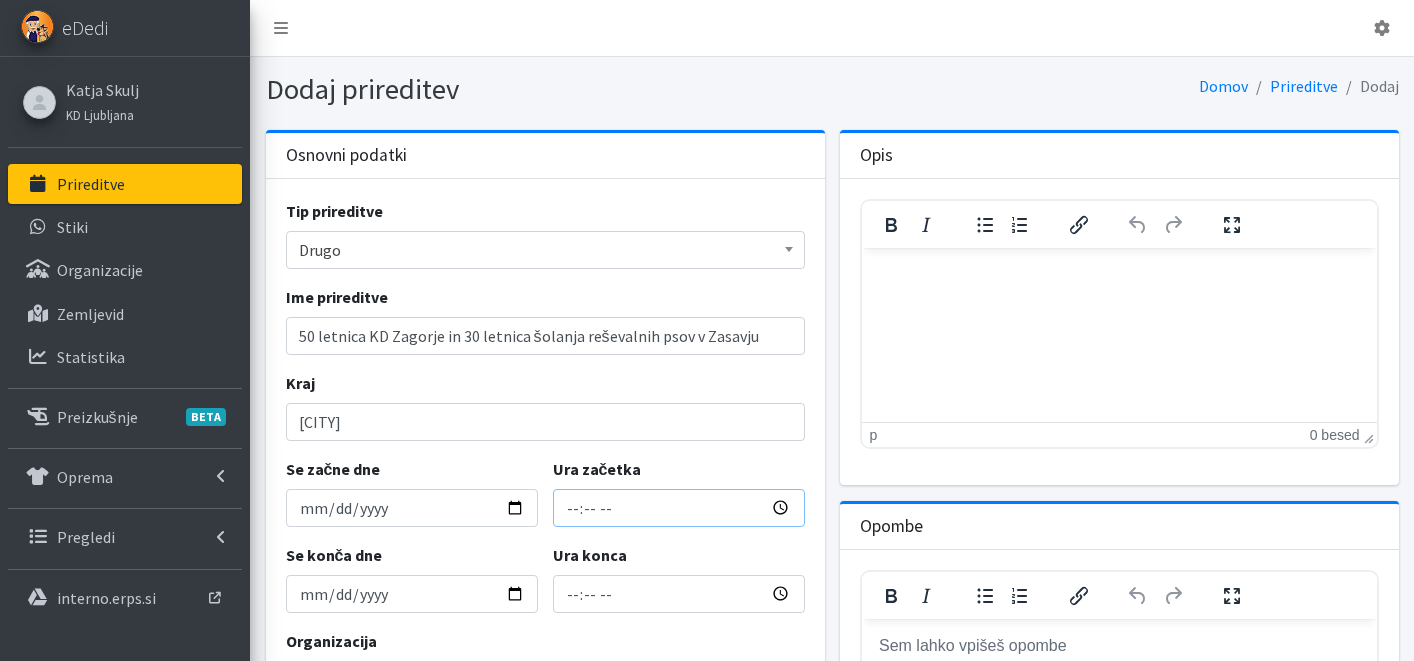 type on "18:00" 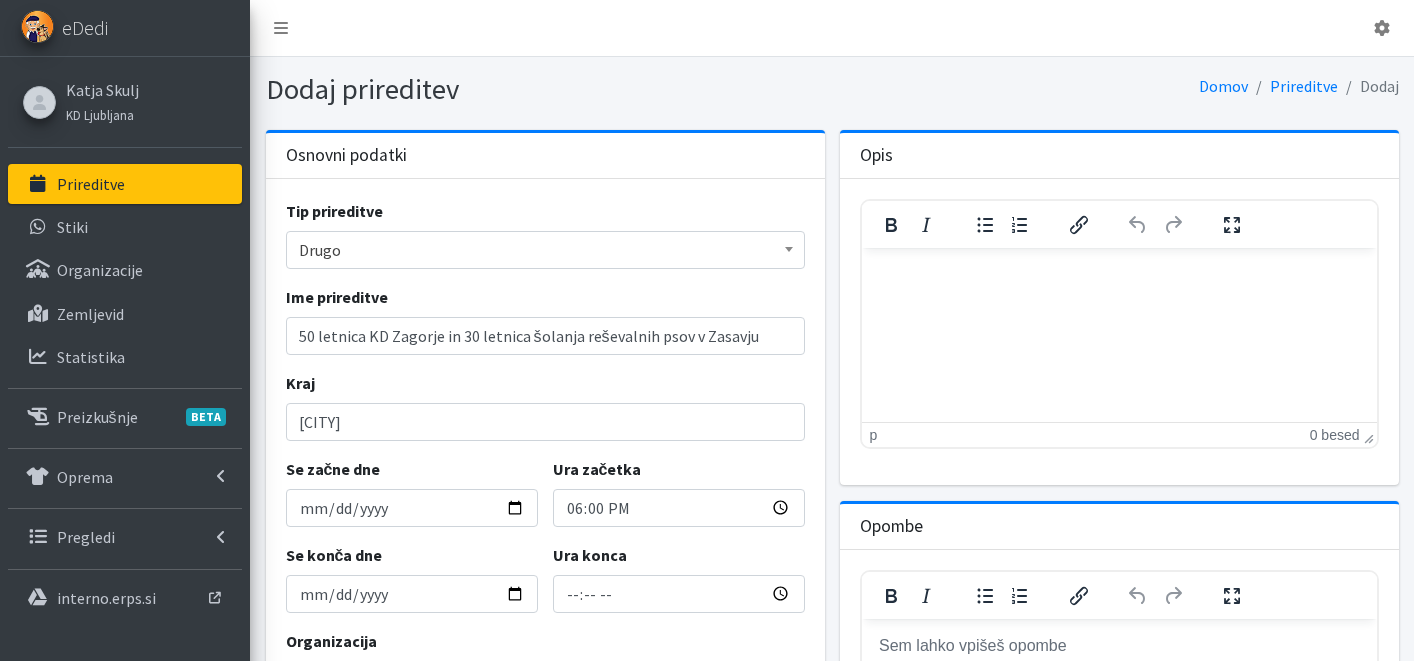 type on "20:00" 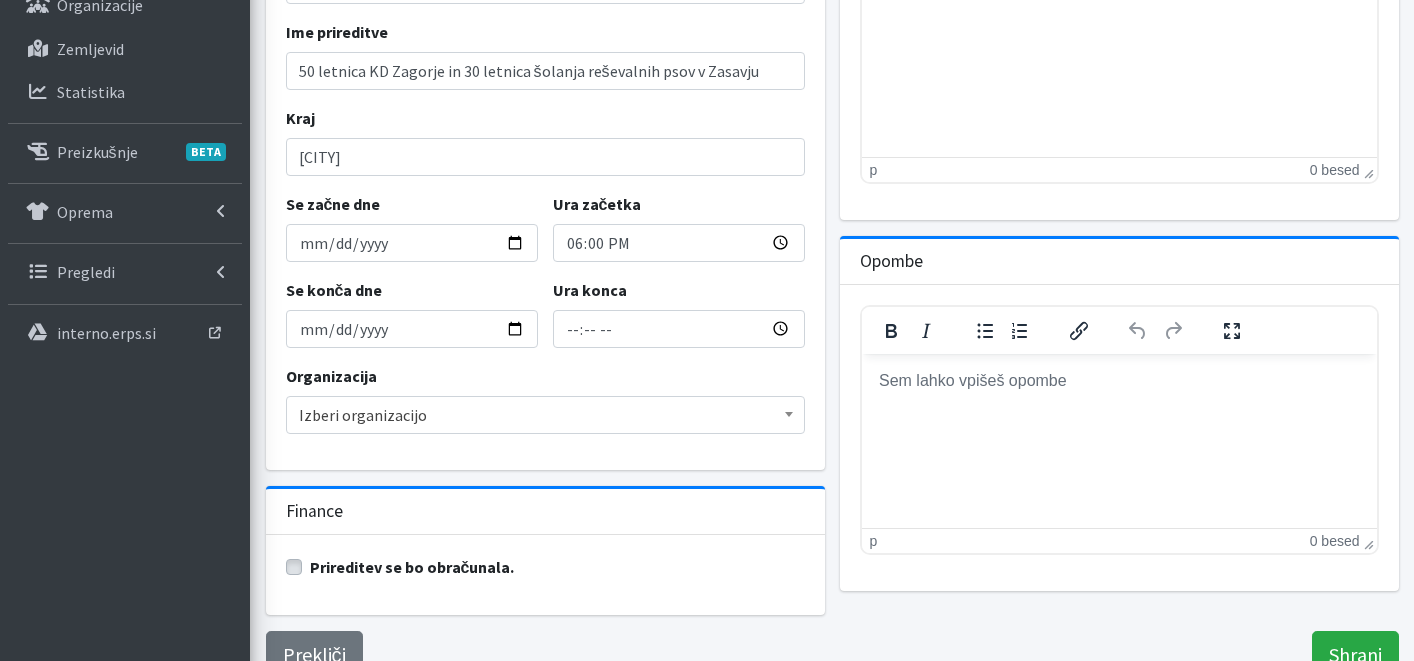 scroll, scrollTop: 340, scrollLeft: 0, axis: vertical 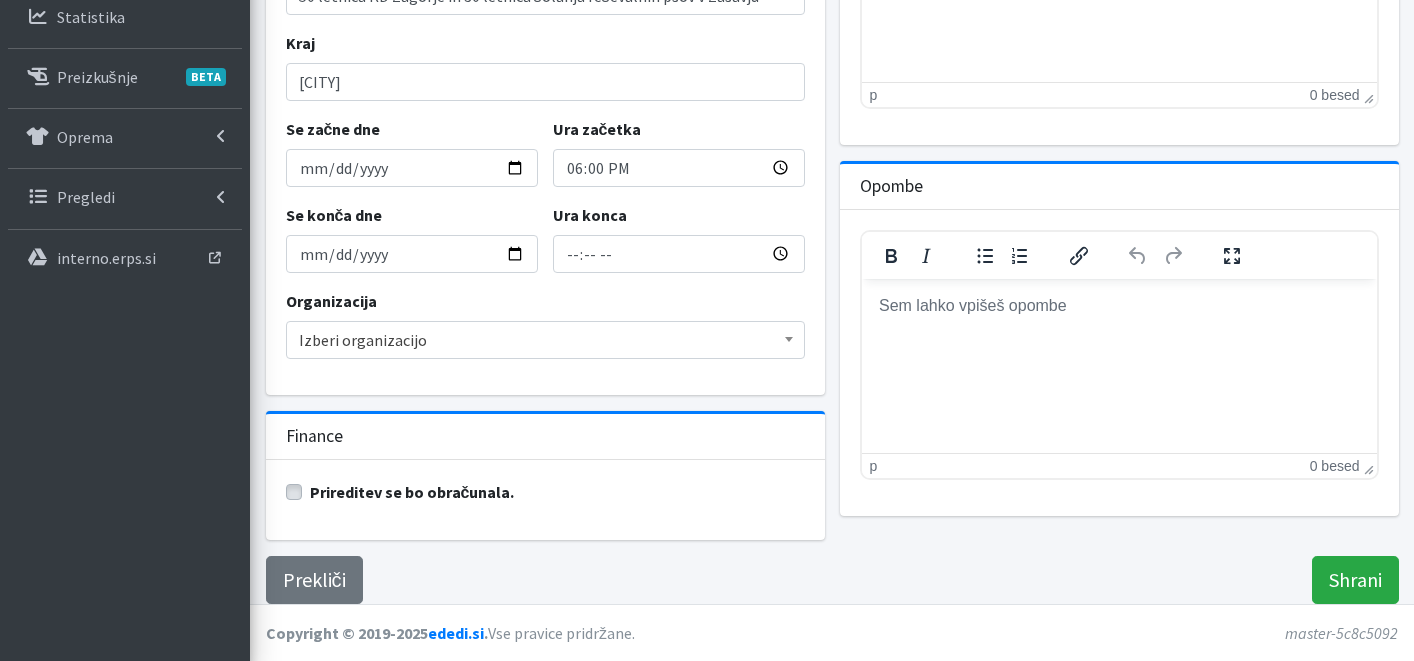click on "Izberi organizacijo" at bounding box center (545, 340) 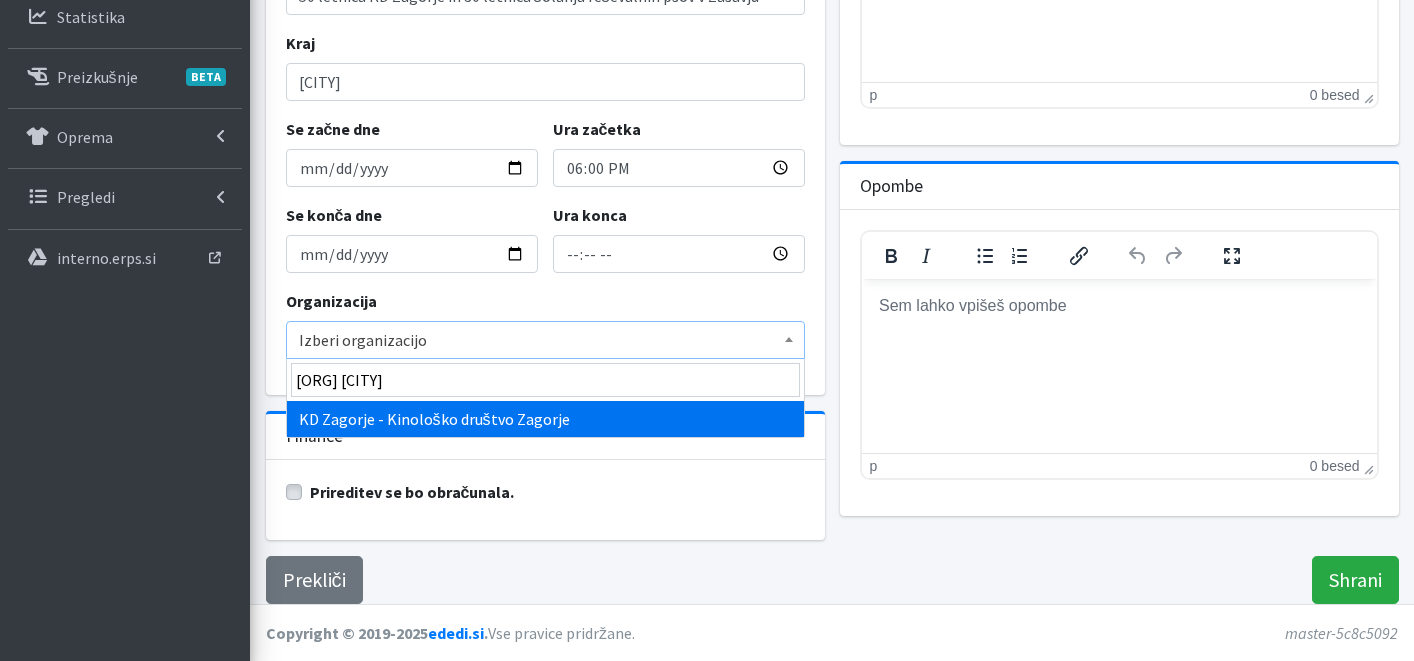 type on "kd za" 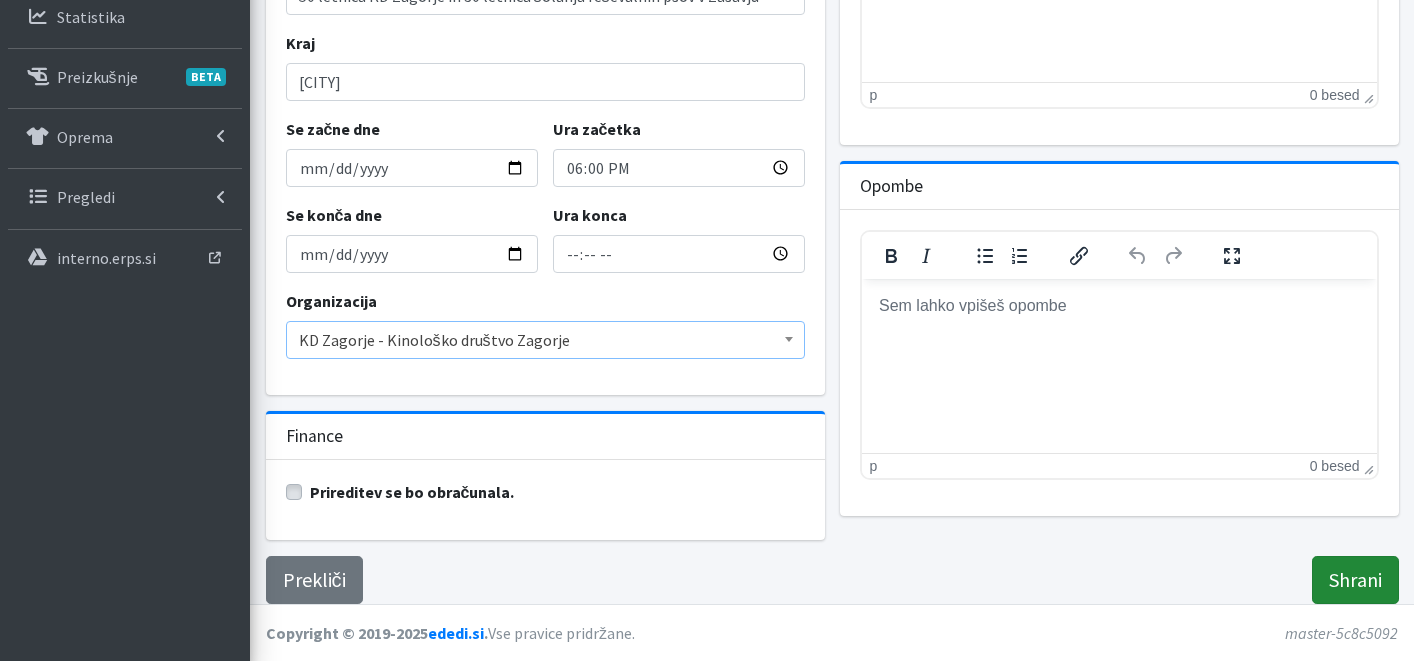 click on "Shrani" at bounding box center (1355, 580) 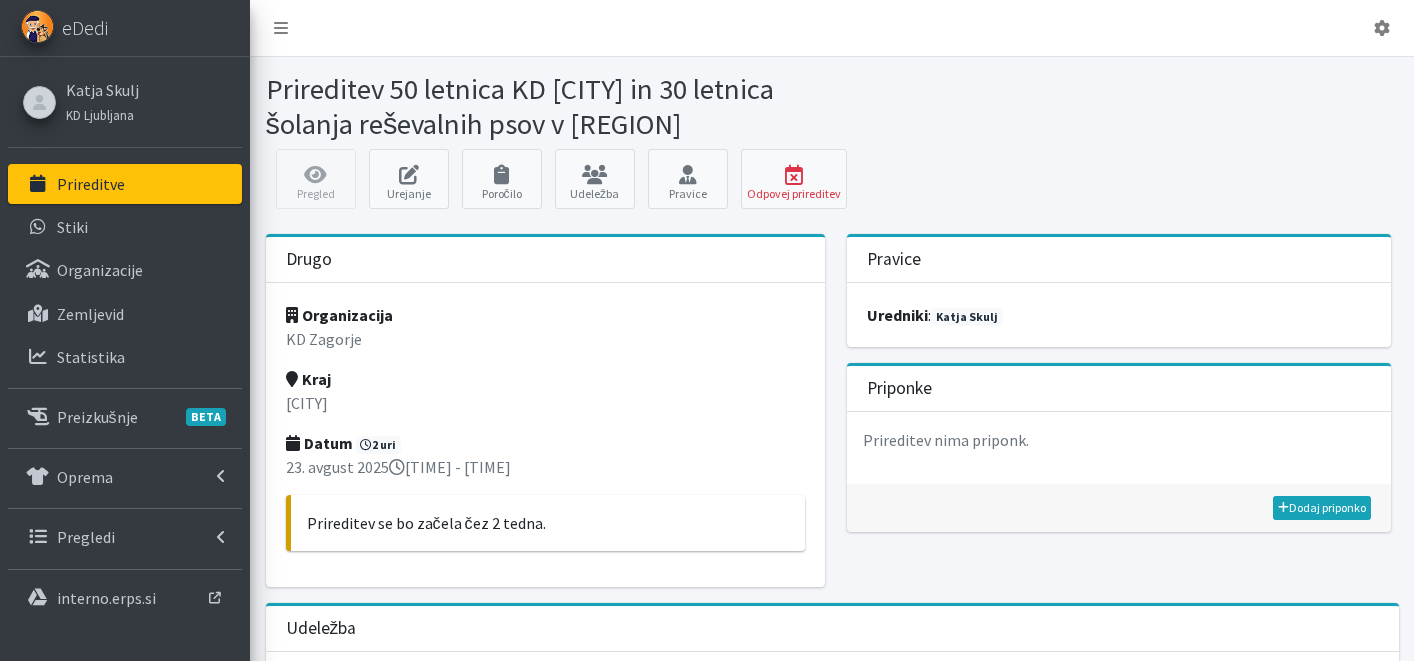 scroll, scrollTop: 0, scrollLeft: 0, axis: both 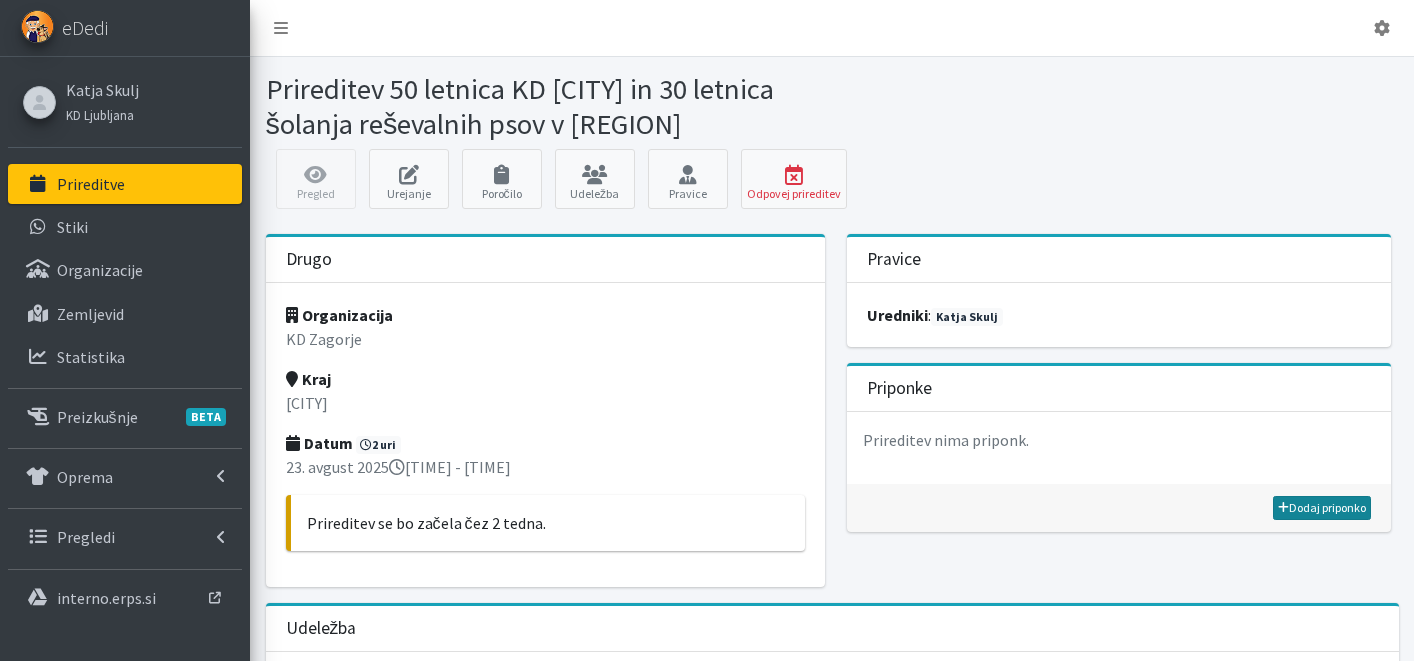 click on "Dodaj priponko" at bounding box center [1322, 508] 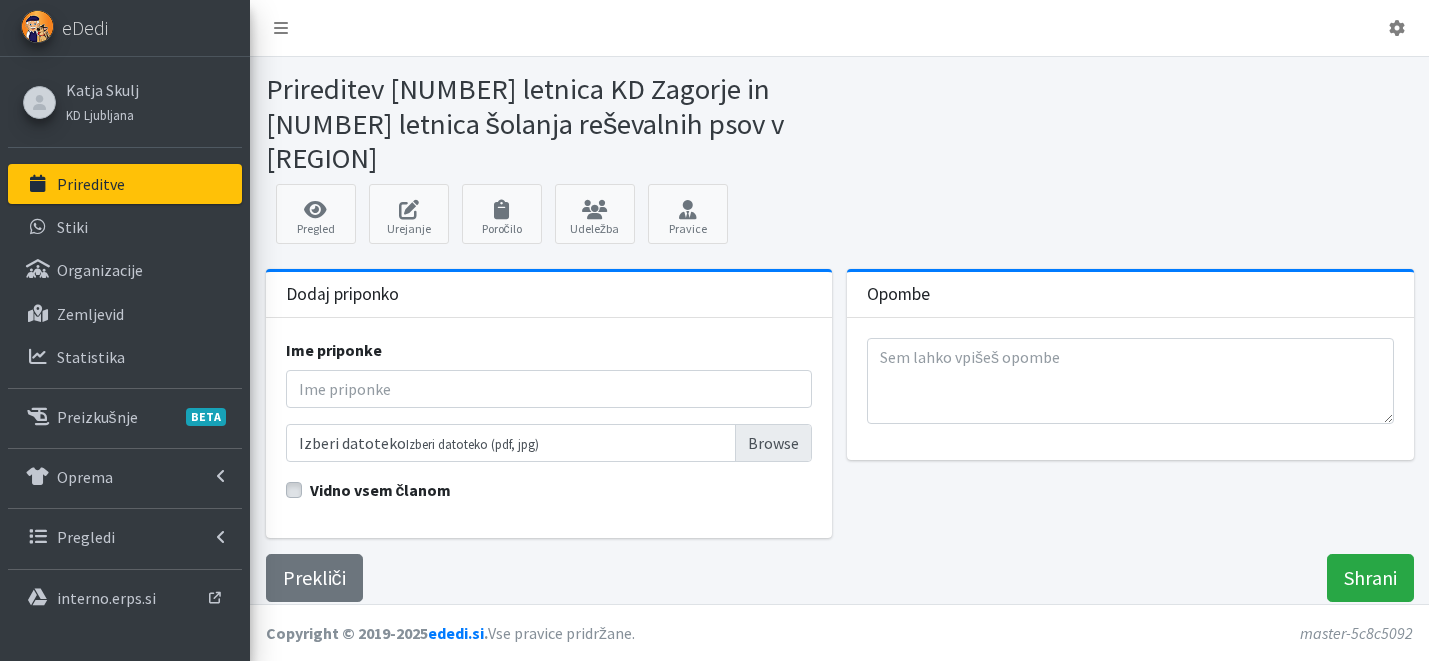 scroll, scrollTop: 0, scrollLeft: 0, axis: both 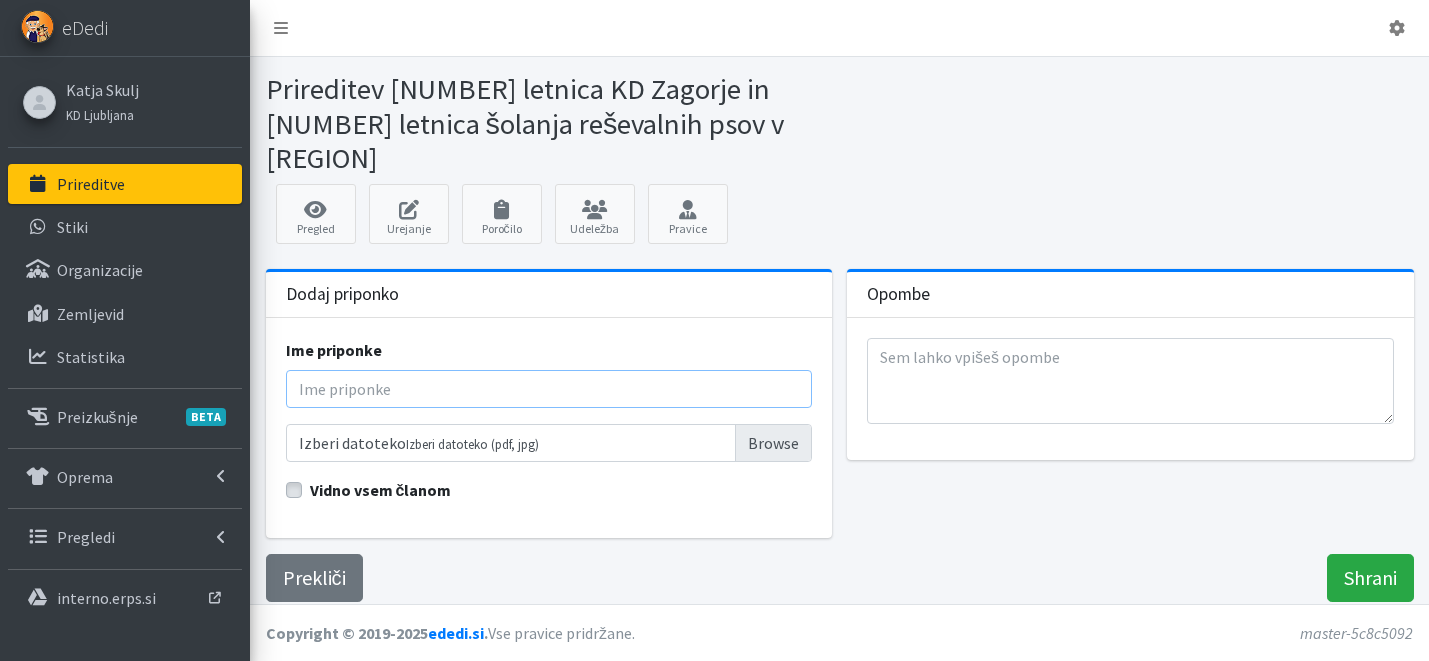 click on "Ime priponke" at bounding box center (549, 389) 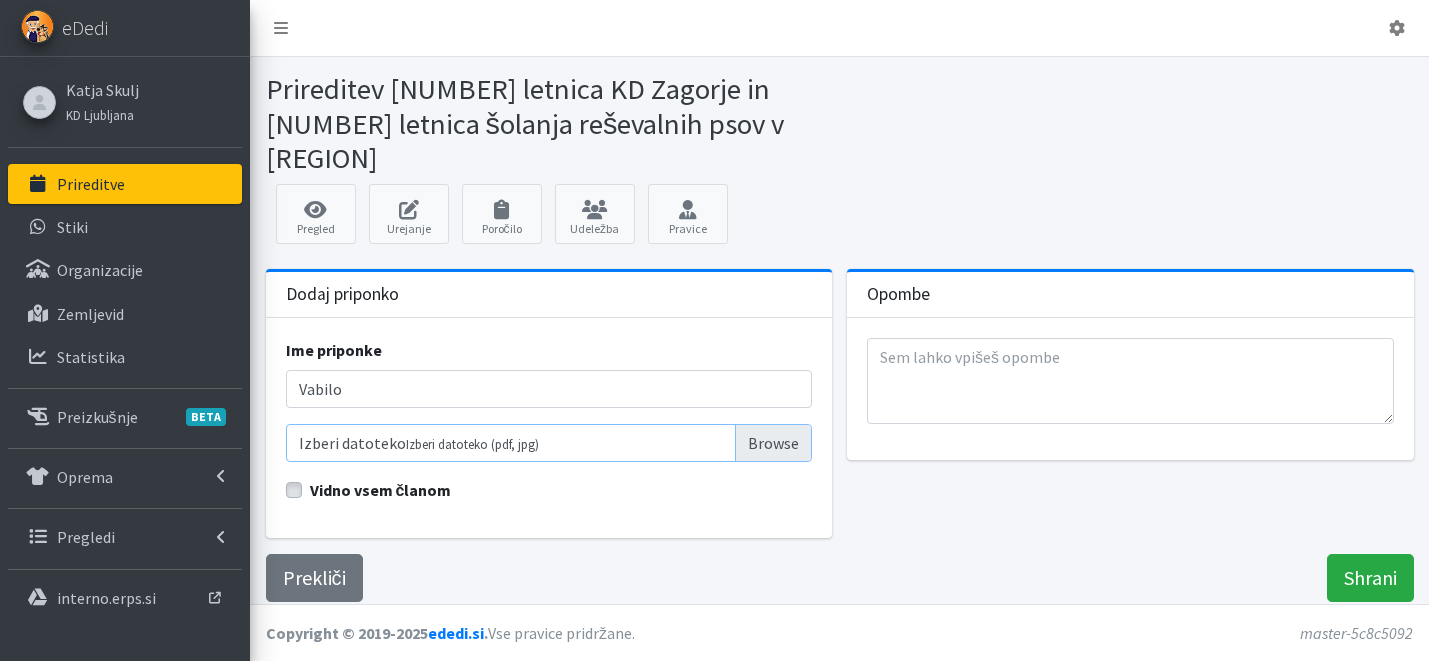 click on "Izberi datoteko
Izberi datoteko
(pdf, jpg)" at bounding box center [549, 443] 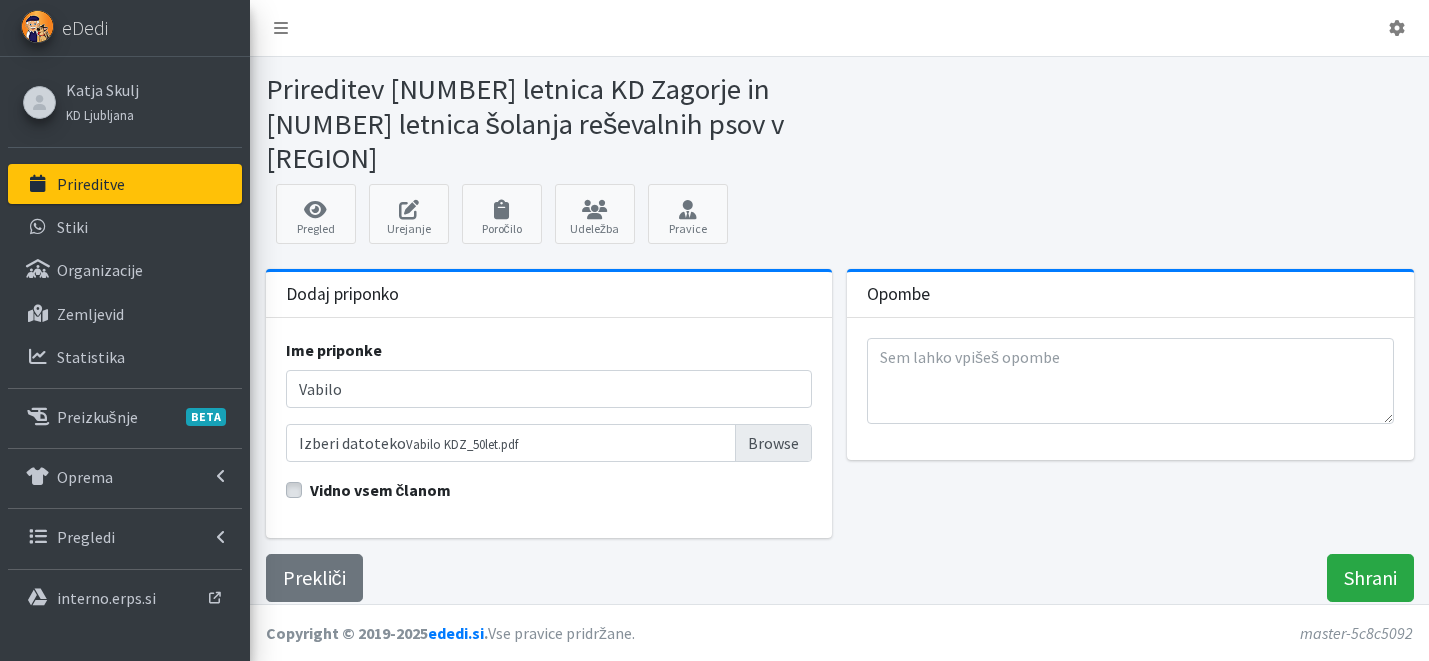 click on "Vidno vsem članom" at bounding box center (381, 490) 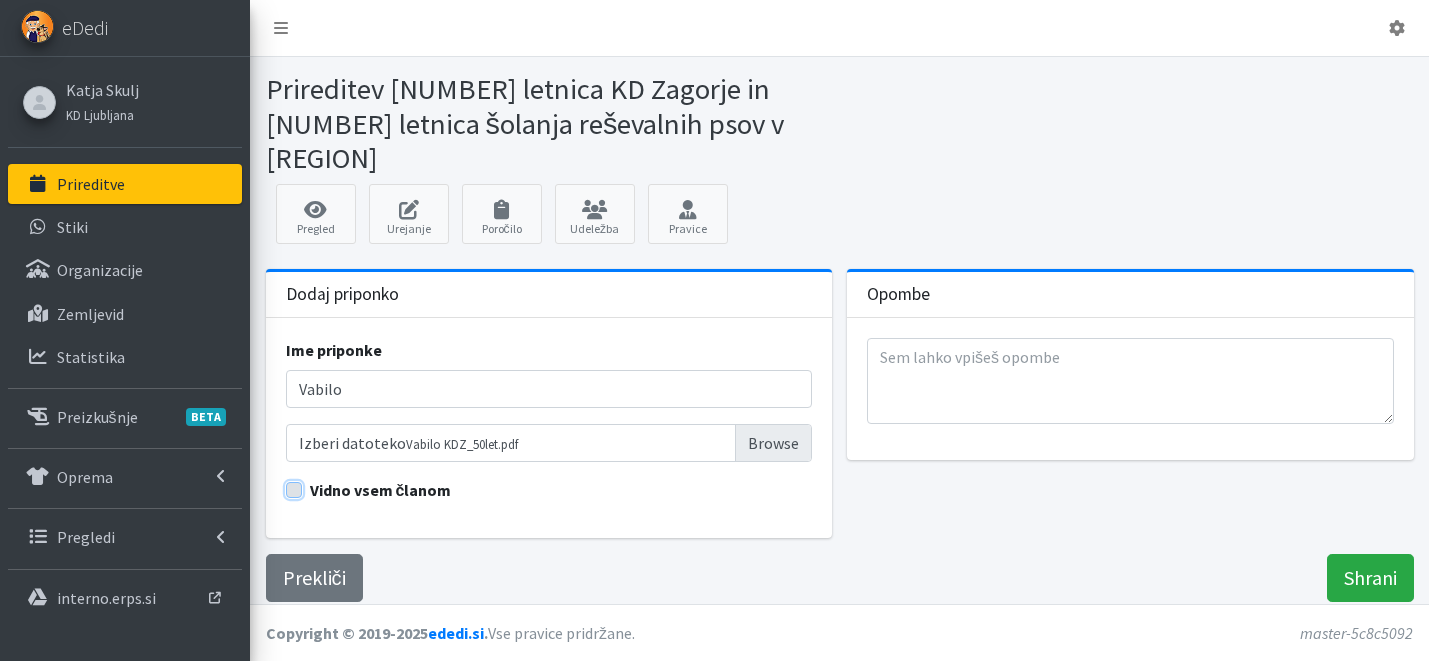 click on "Vidno vsem članom" at bounding box center [294, 488] 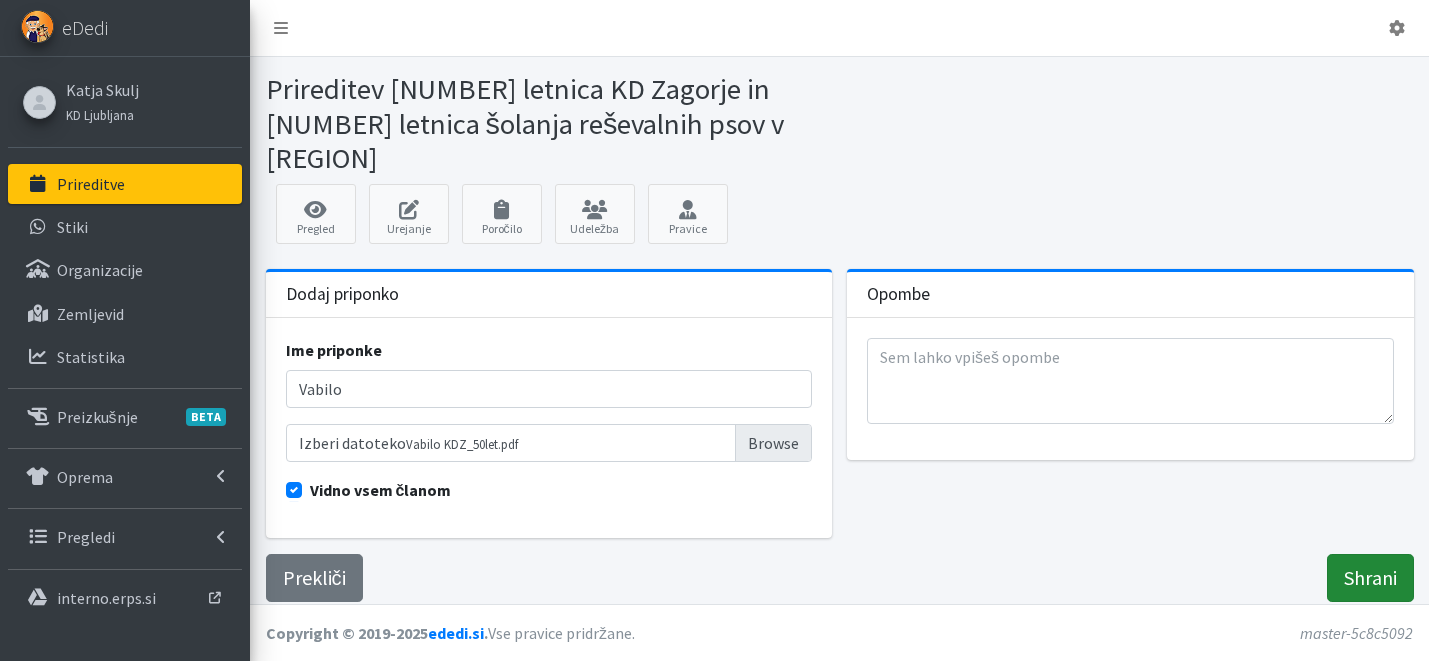 click on "Shrani" at bounding box center [1370, 578] 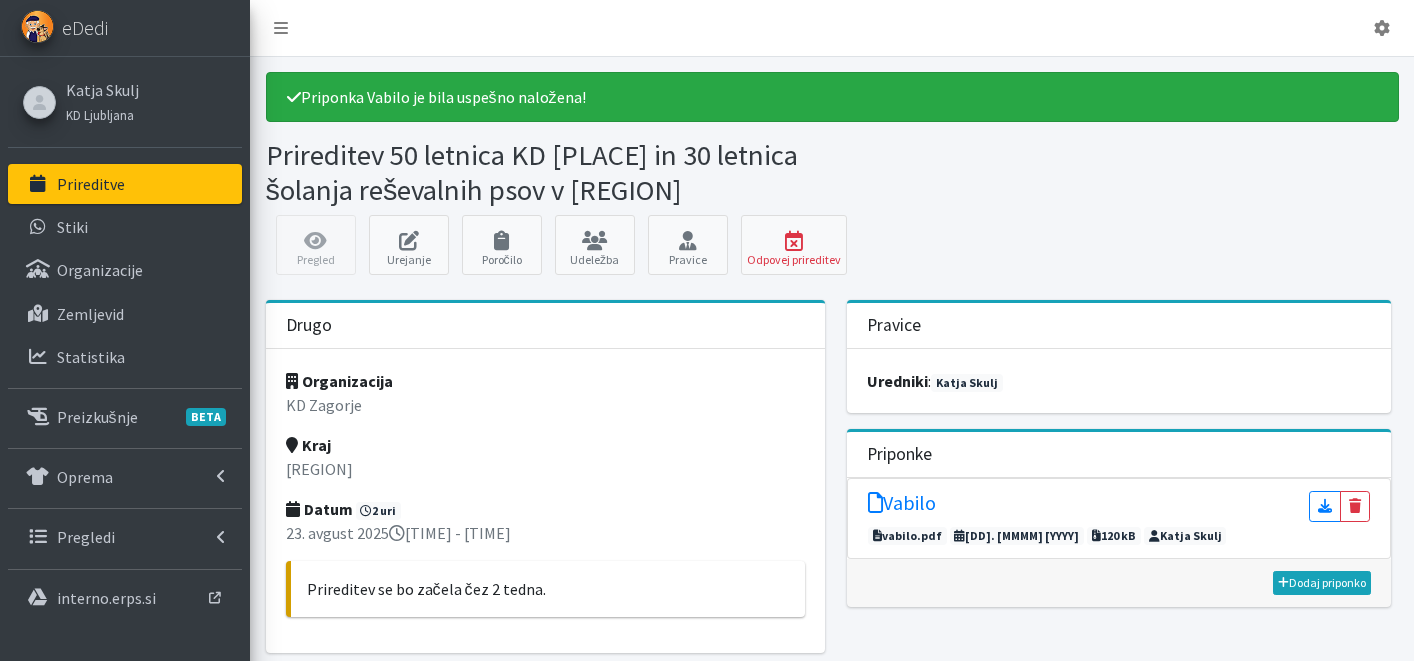 scroll, scrollTop: 0, scrollLeft: 0, axis: both 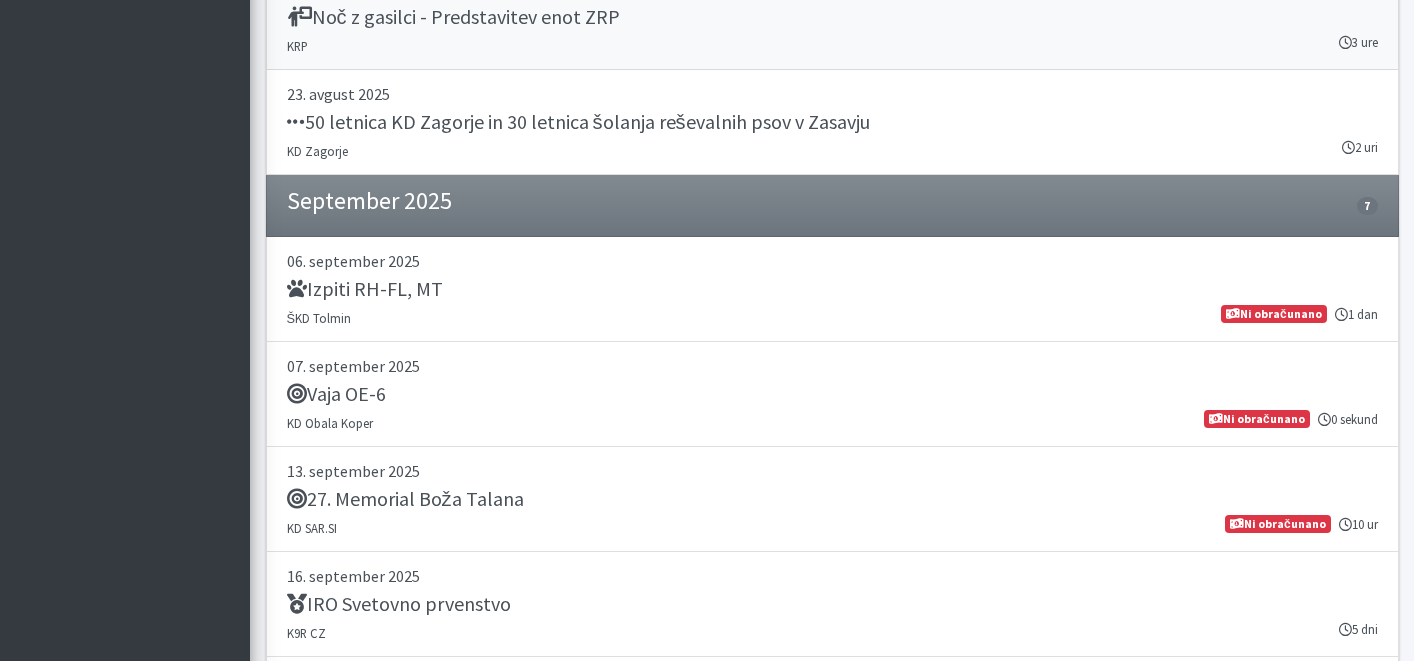 click on "Noč z gasilci - Predstavitev enot ZRP" at bounding box center [832, 19] 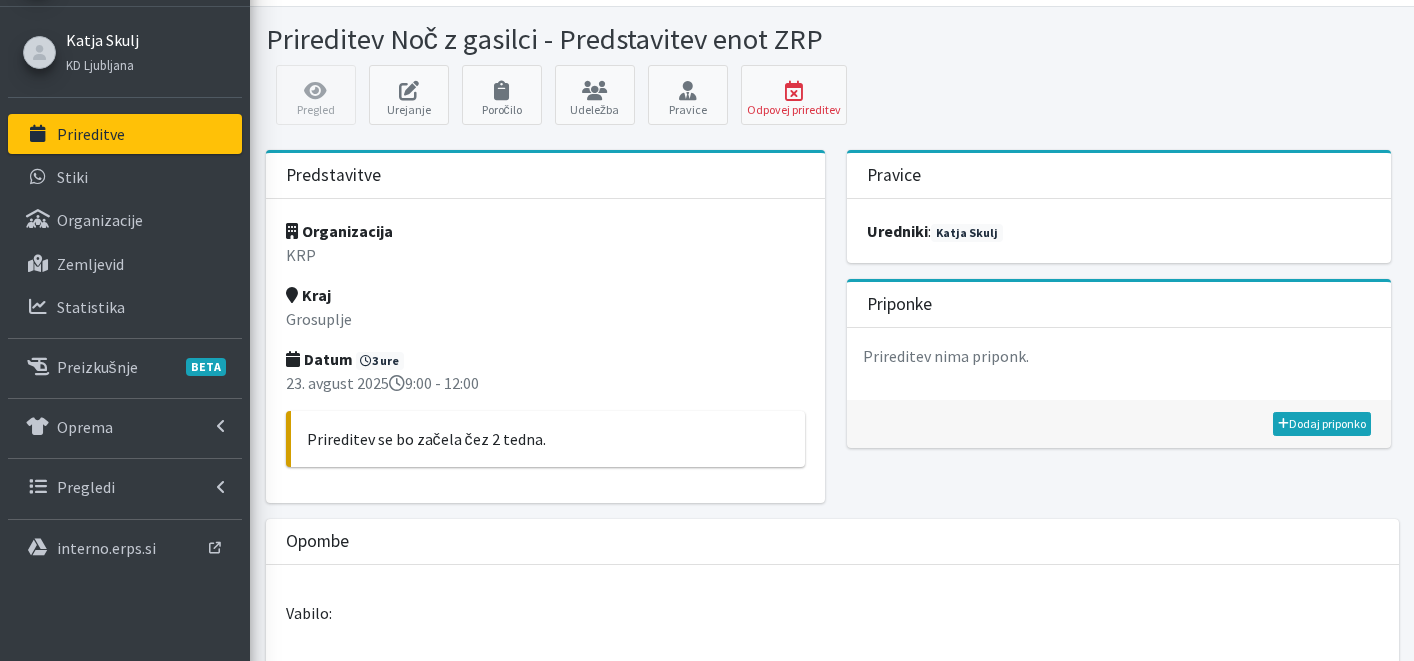 scroll, scrollTop: 0, scrollLeft: 0, axis: both 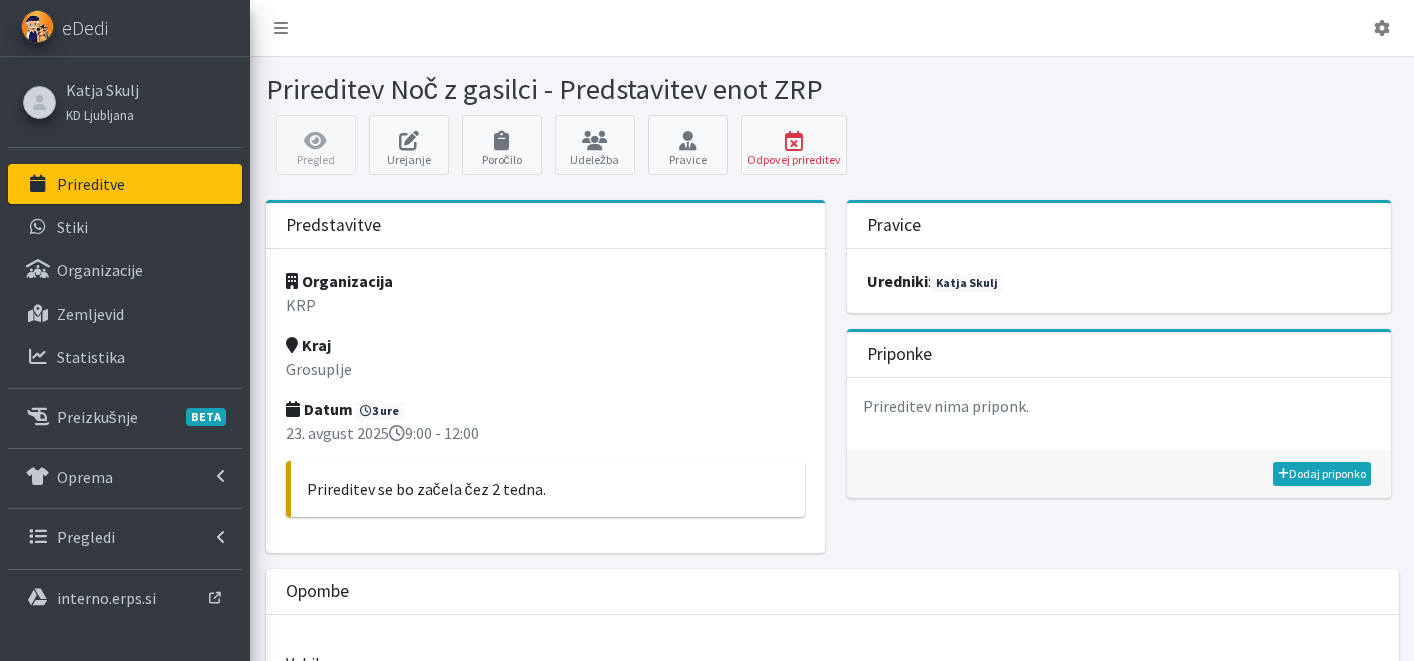 click on "Prireditve" at bounding box center (125, 184) 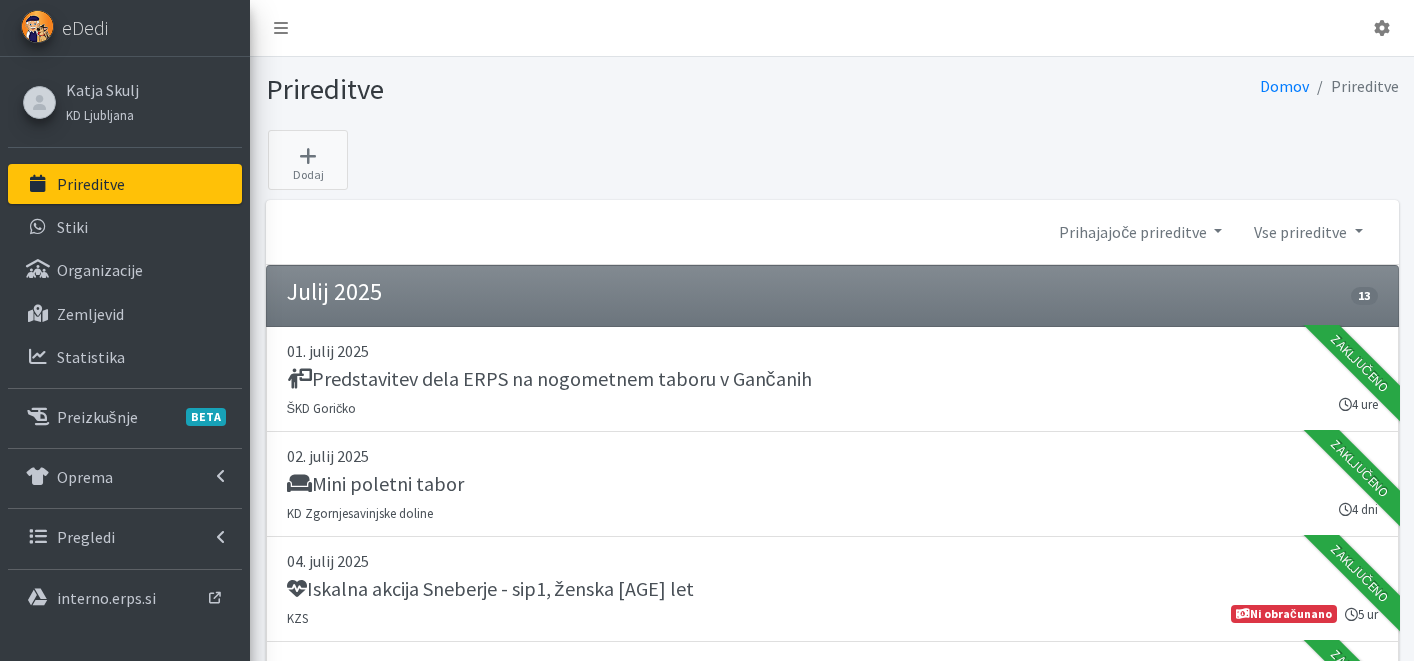 scroll, scrollTop: 0, scrollLeft: 0, axis: both 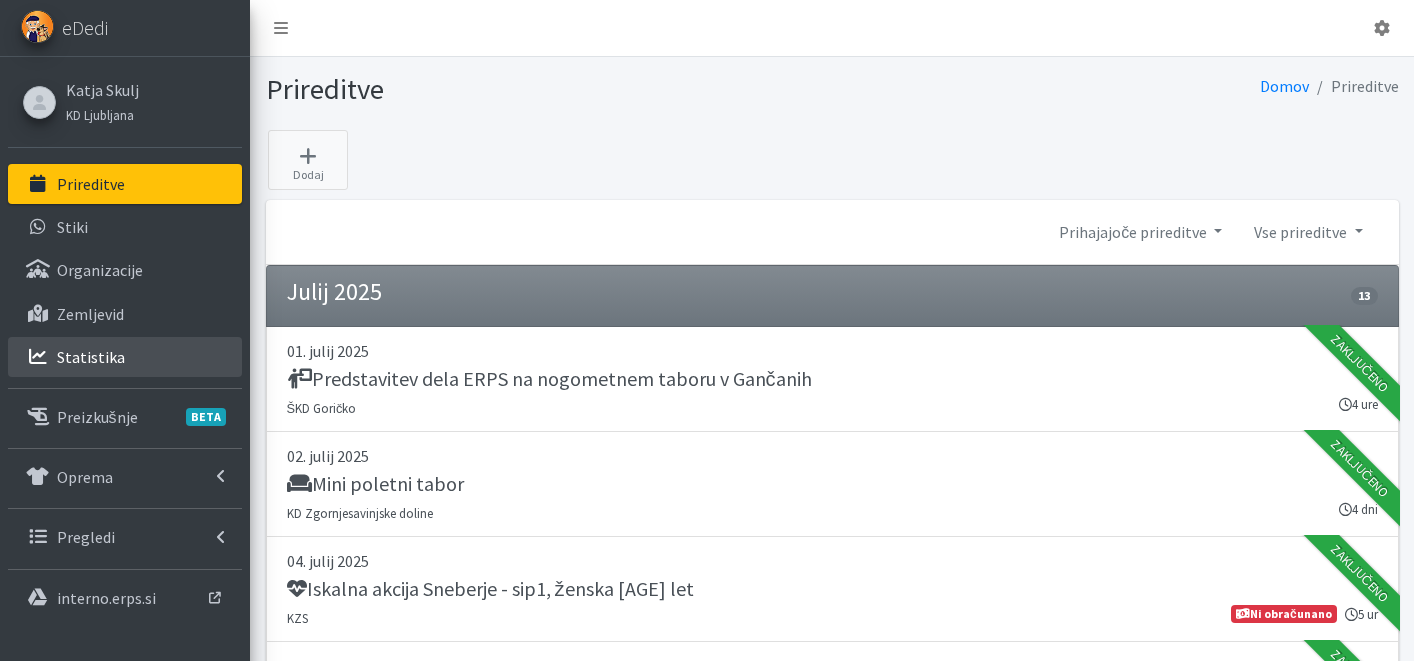 click on "Statistika" at bounding box center [125, 357] 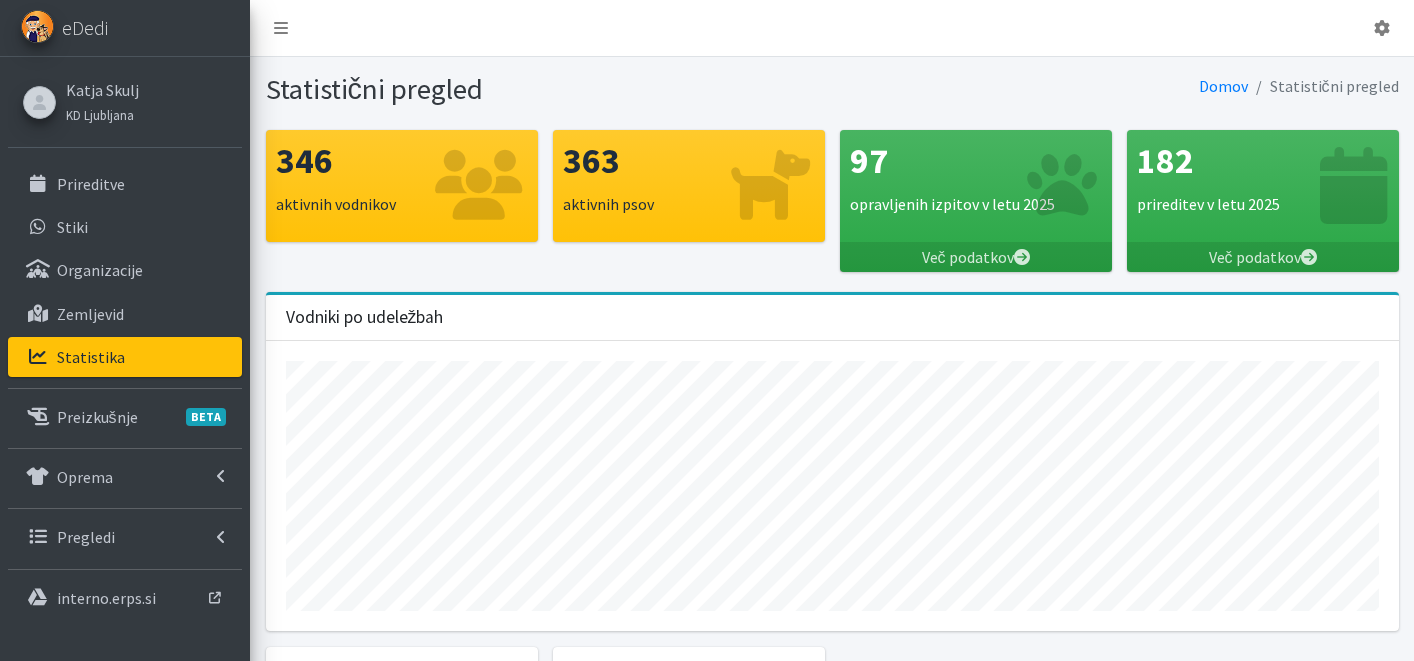 scroll, scrollTop: 0, scrollLeft: 0, axis: both 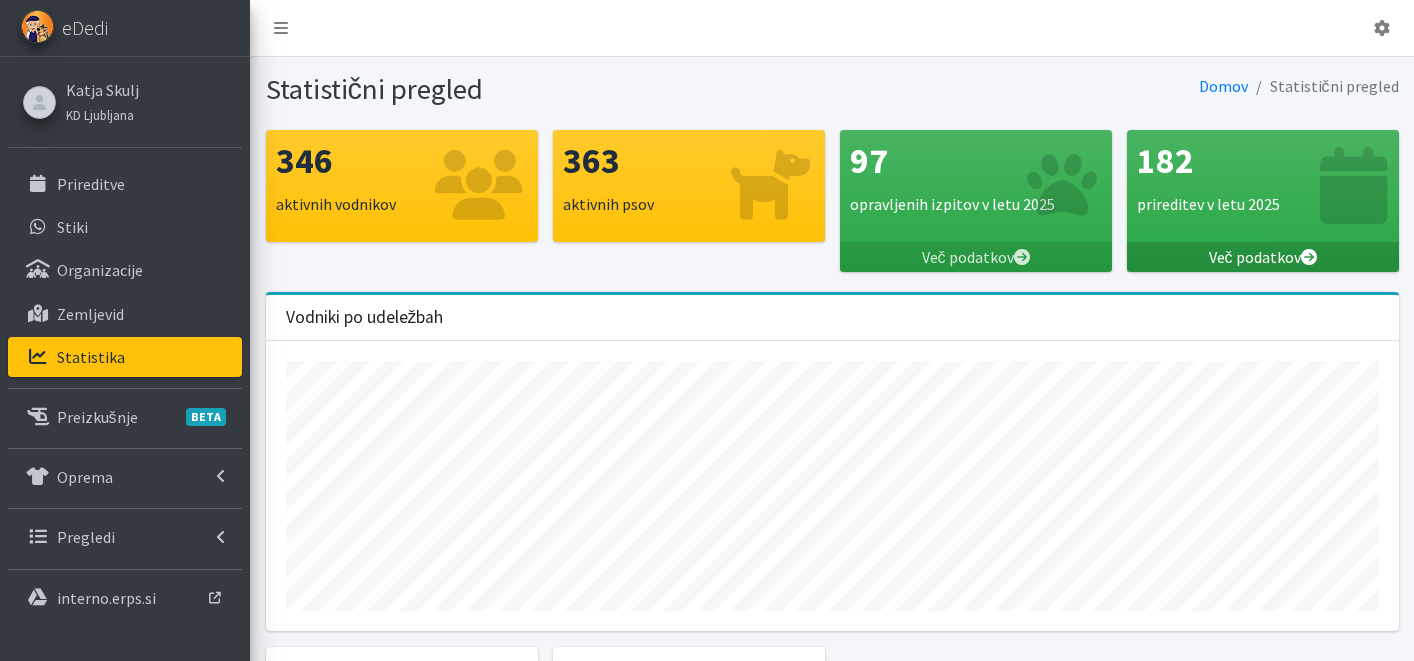 click on "Več podatkov" at bounding box center (1263, 257) 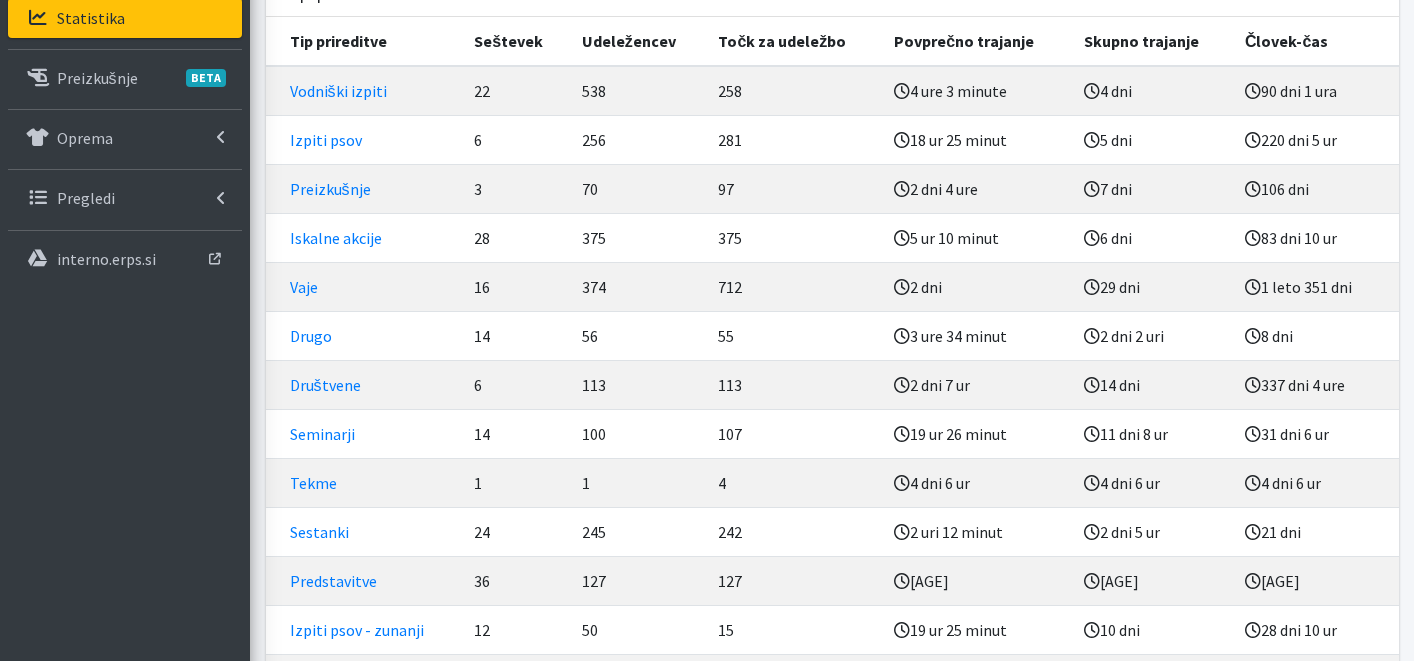 scroll, scrollTop: 331, scrollLeft: 0, axis: vertical 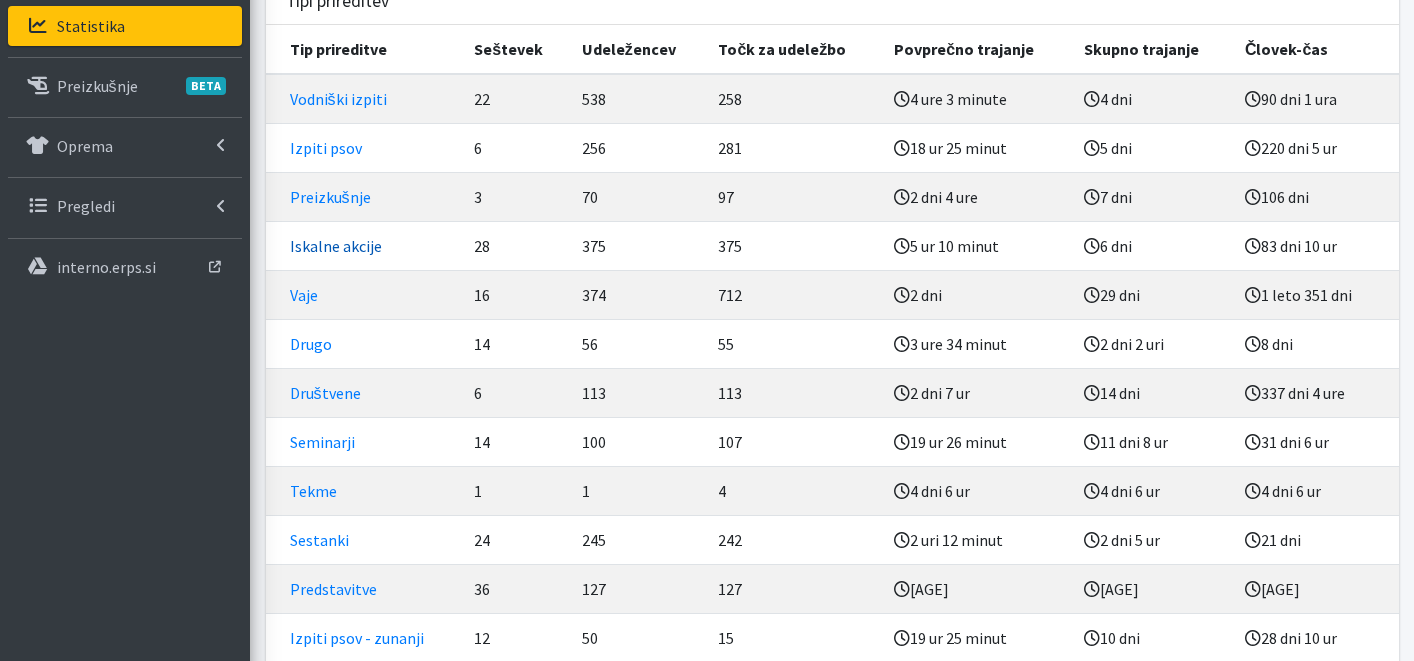click on "Iskalne akcije" at bounding box center [336, 246] 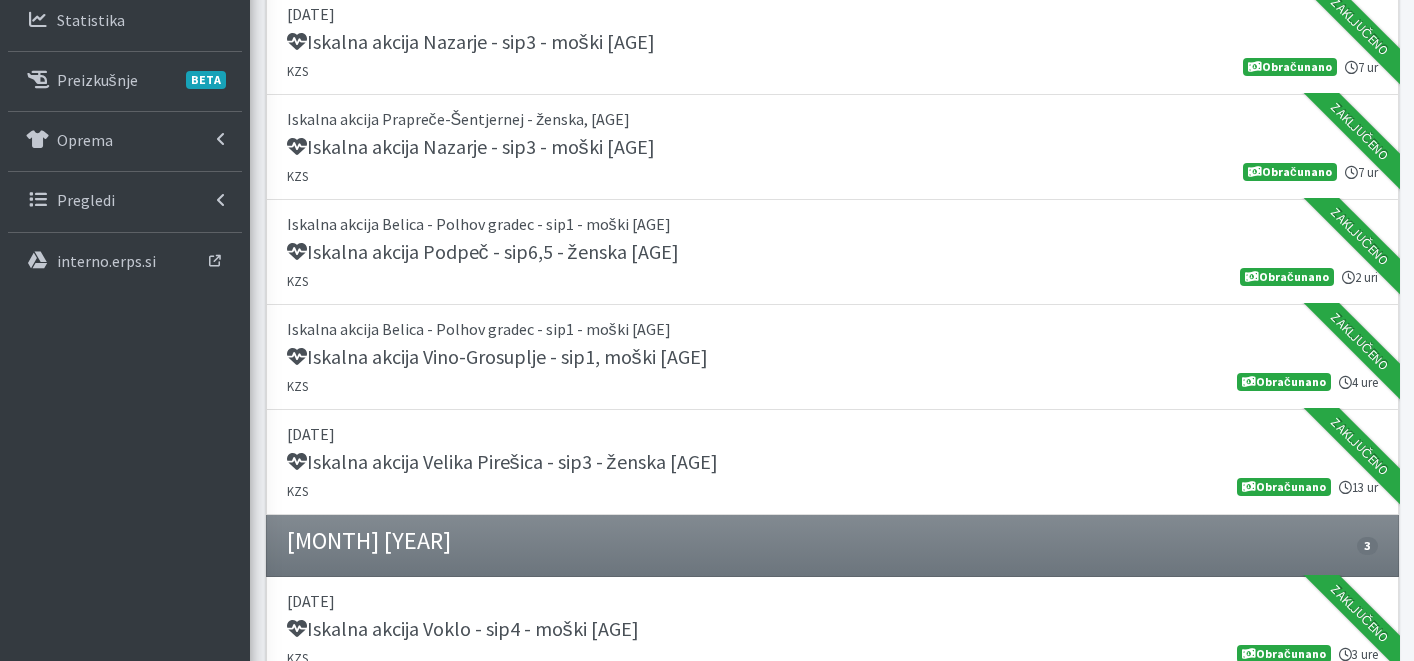 scroll, scrollTop: 0, scrollLeft: 0, axis: both 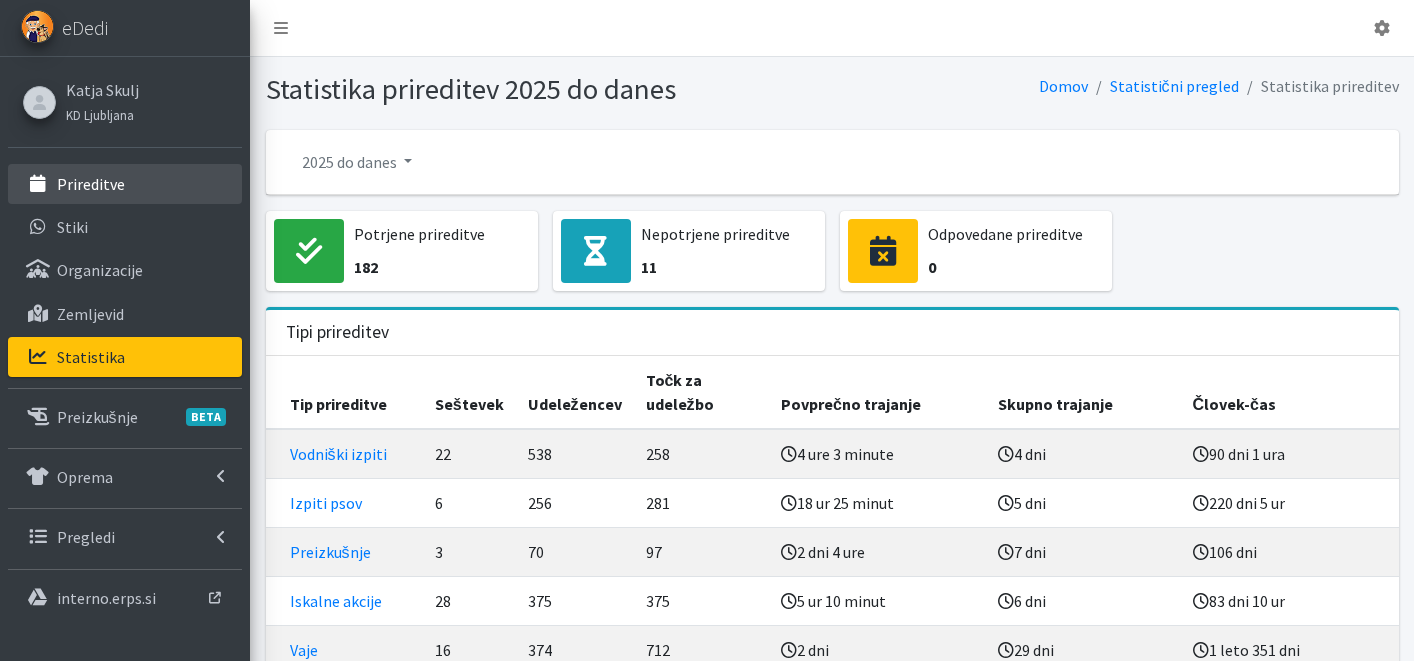 click on "Prireditve" at bounding box center (91, 184) 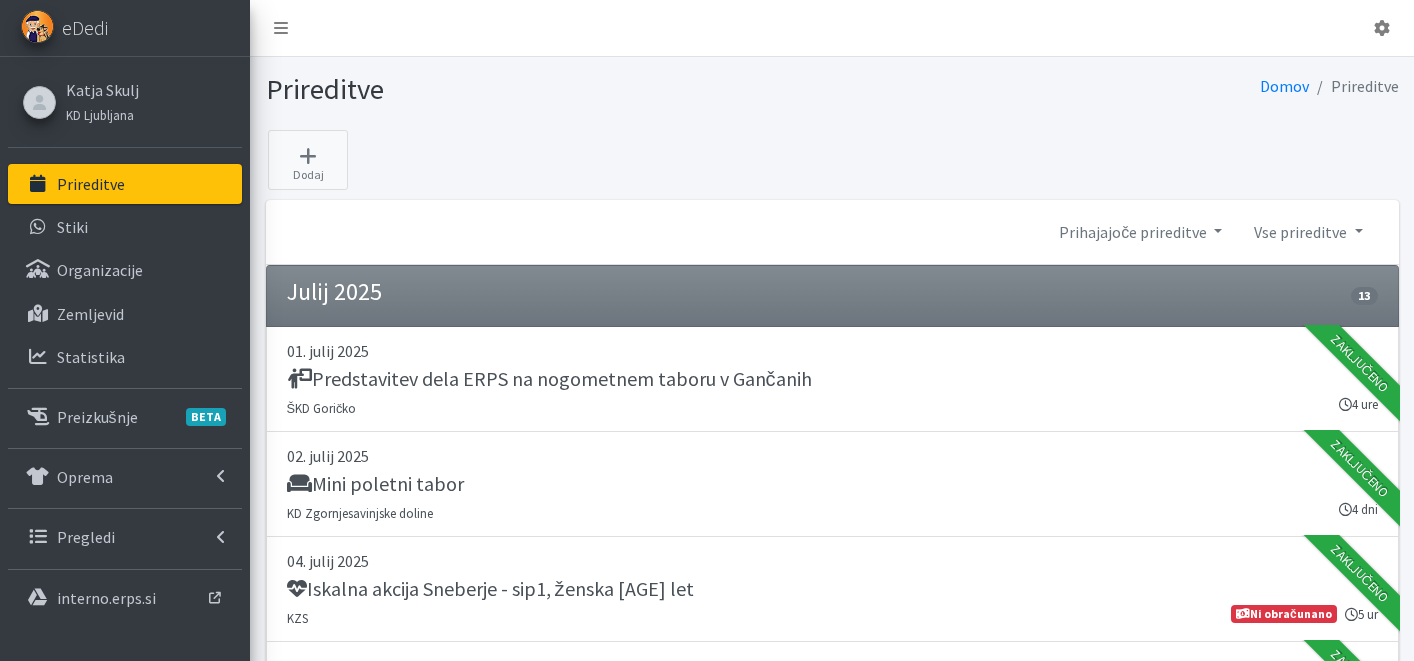 scroll, scrollTop: 0, scrollLeft: 0, axis: both 